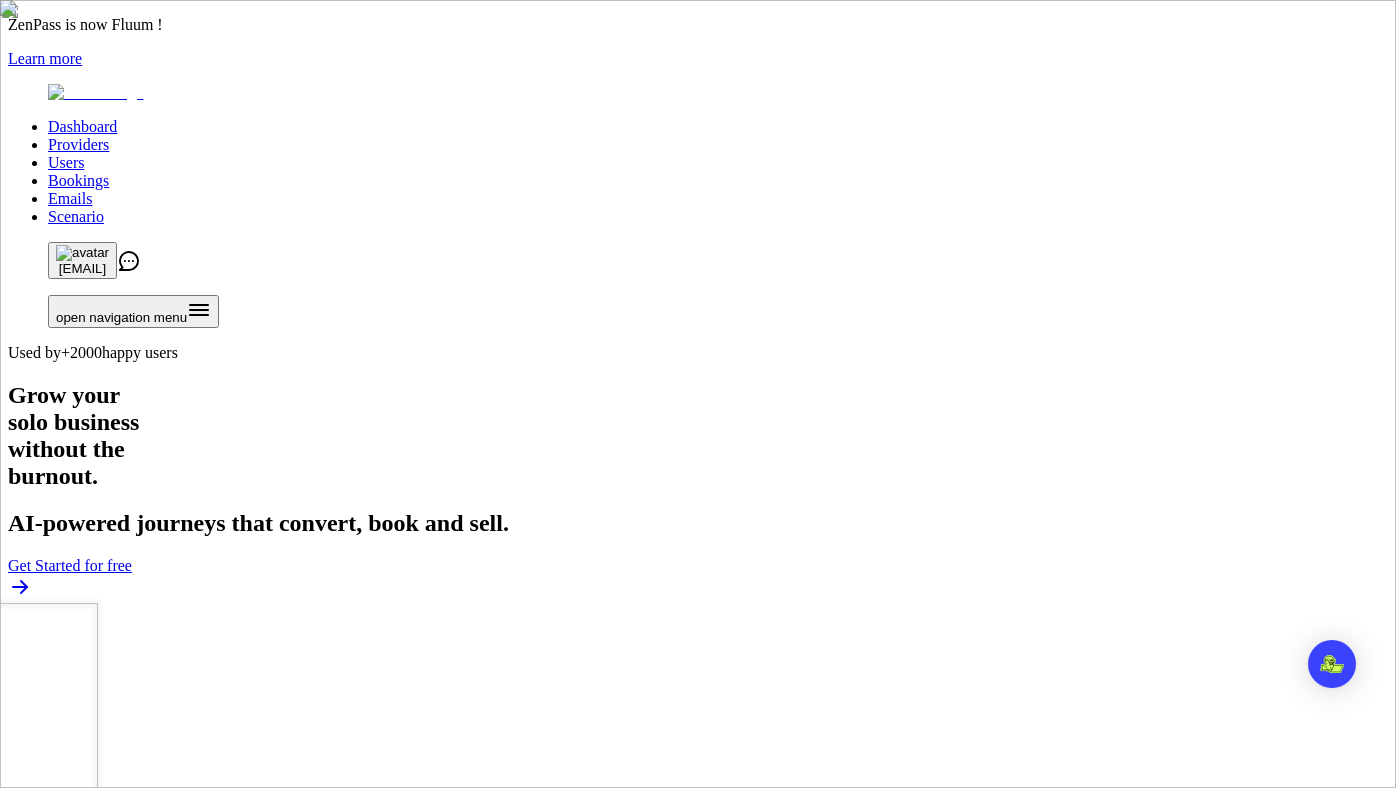 scroll, scrollTop: 0, scrollLeft: 0, axis: both 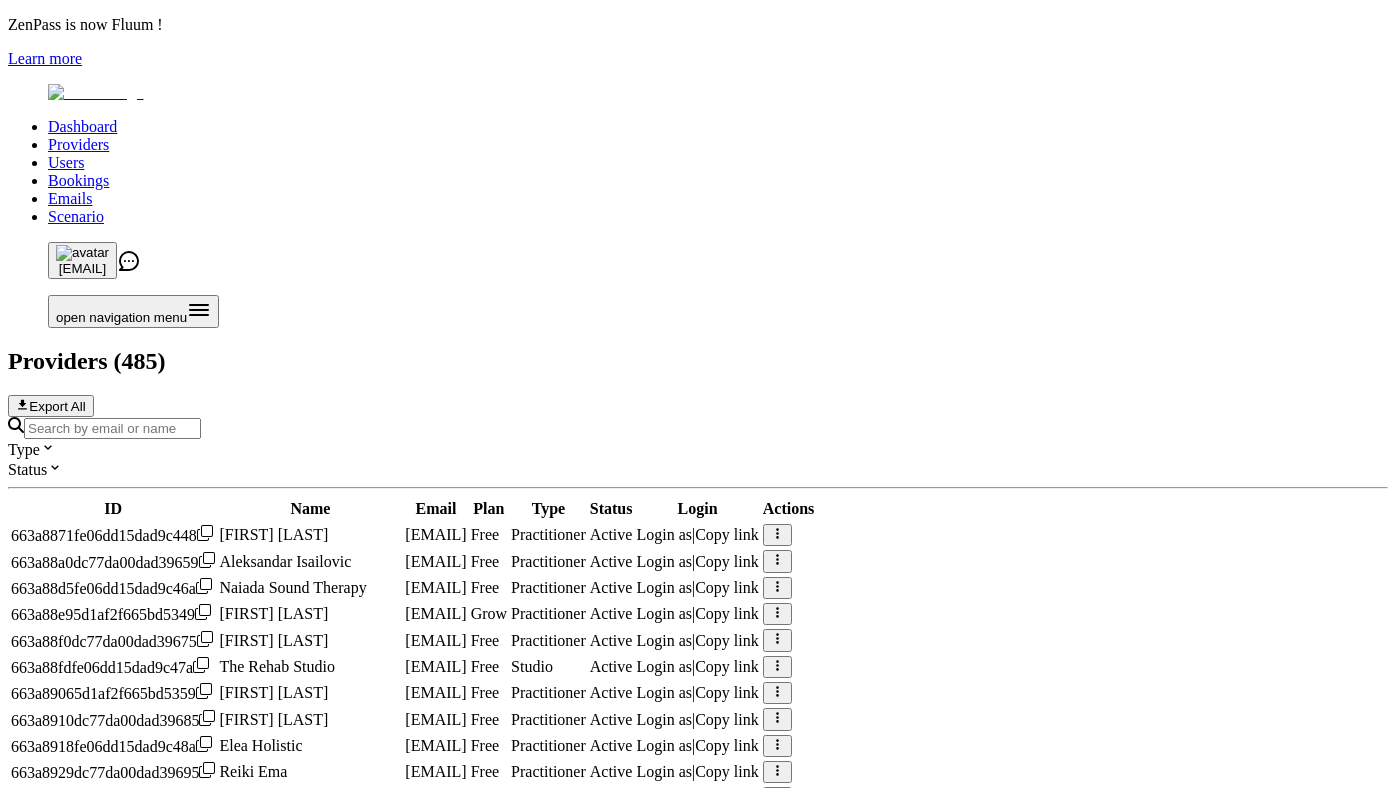 click at bounding box center [112, 428] 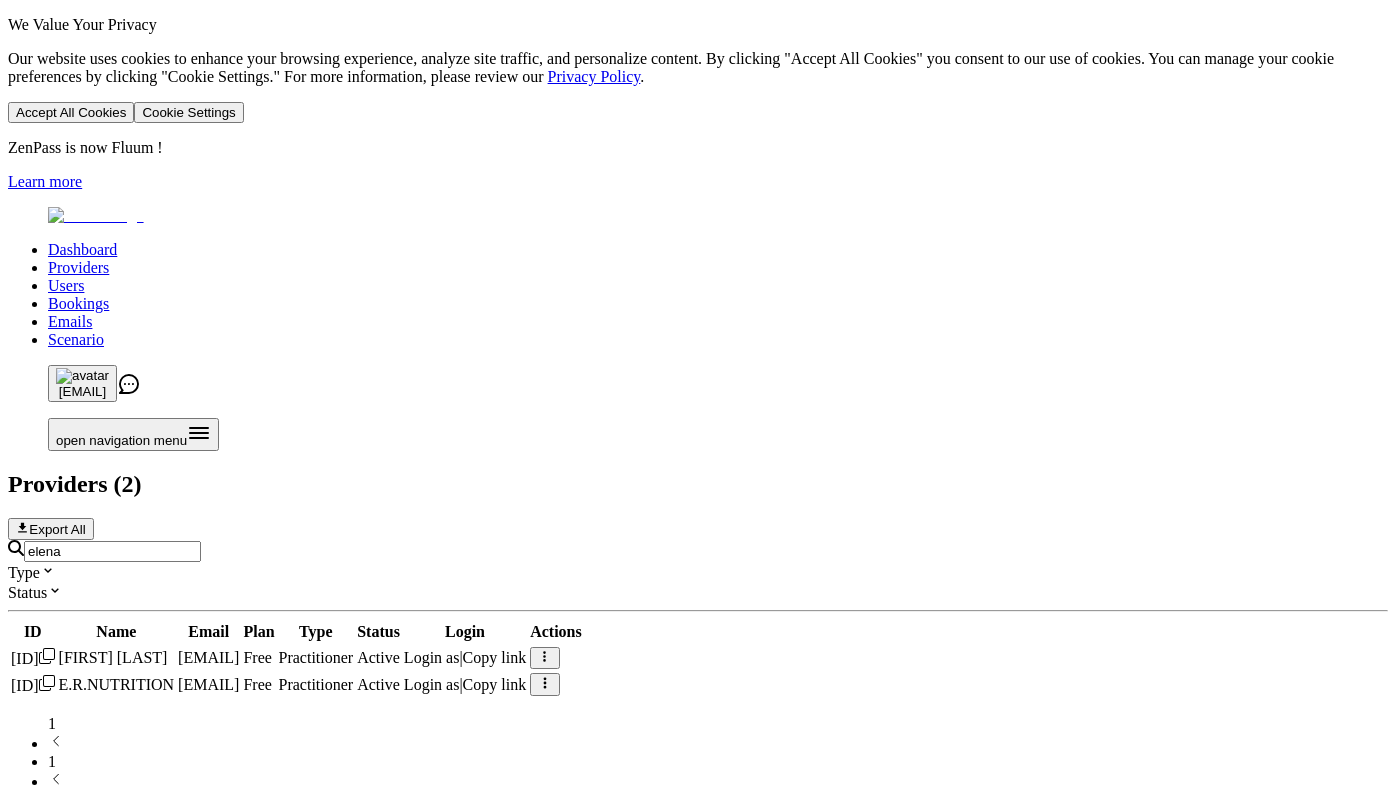click on "elena" at bounding box center [112, 551] 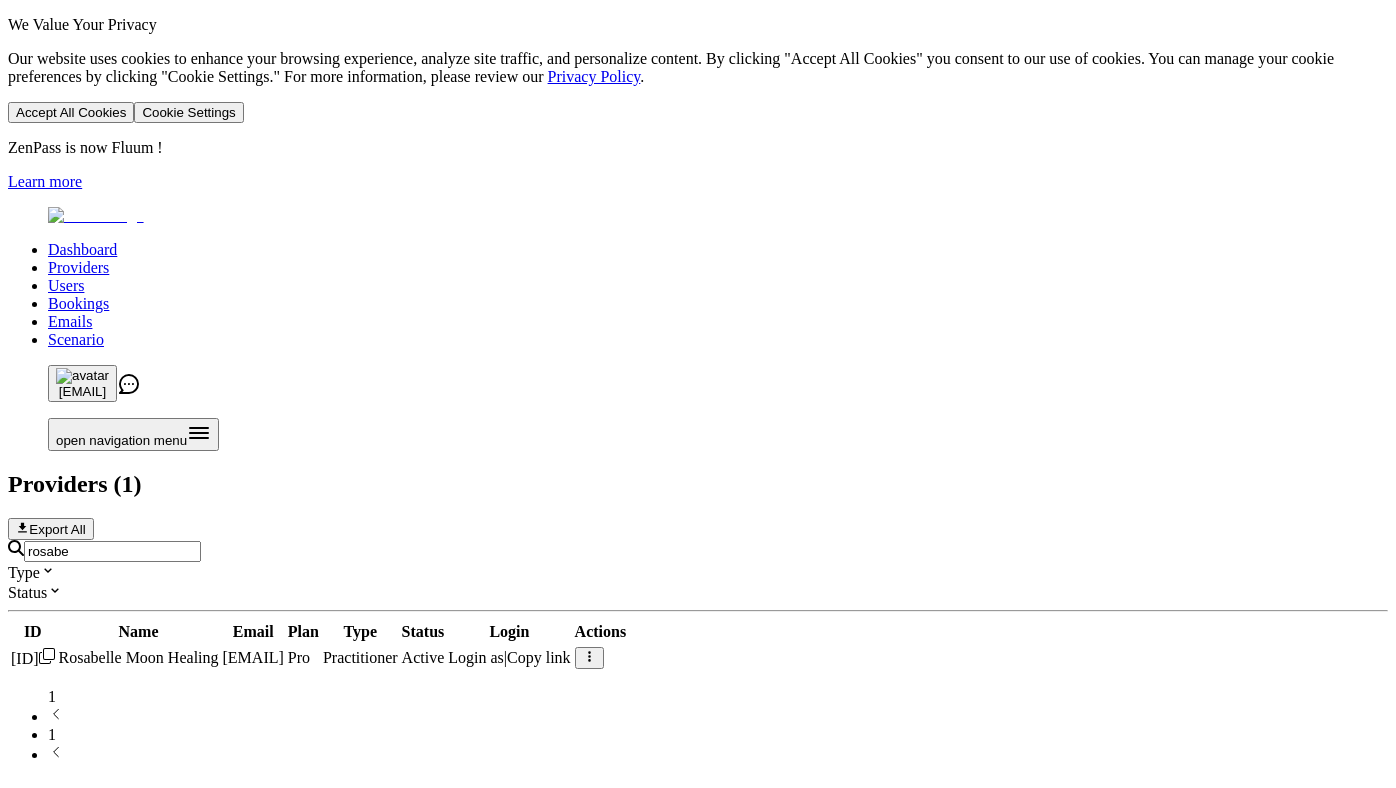 type on "rosabe" 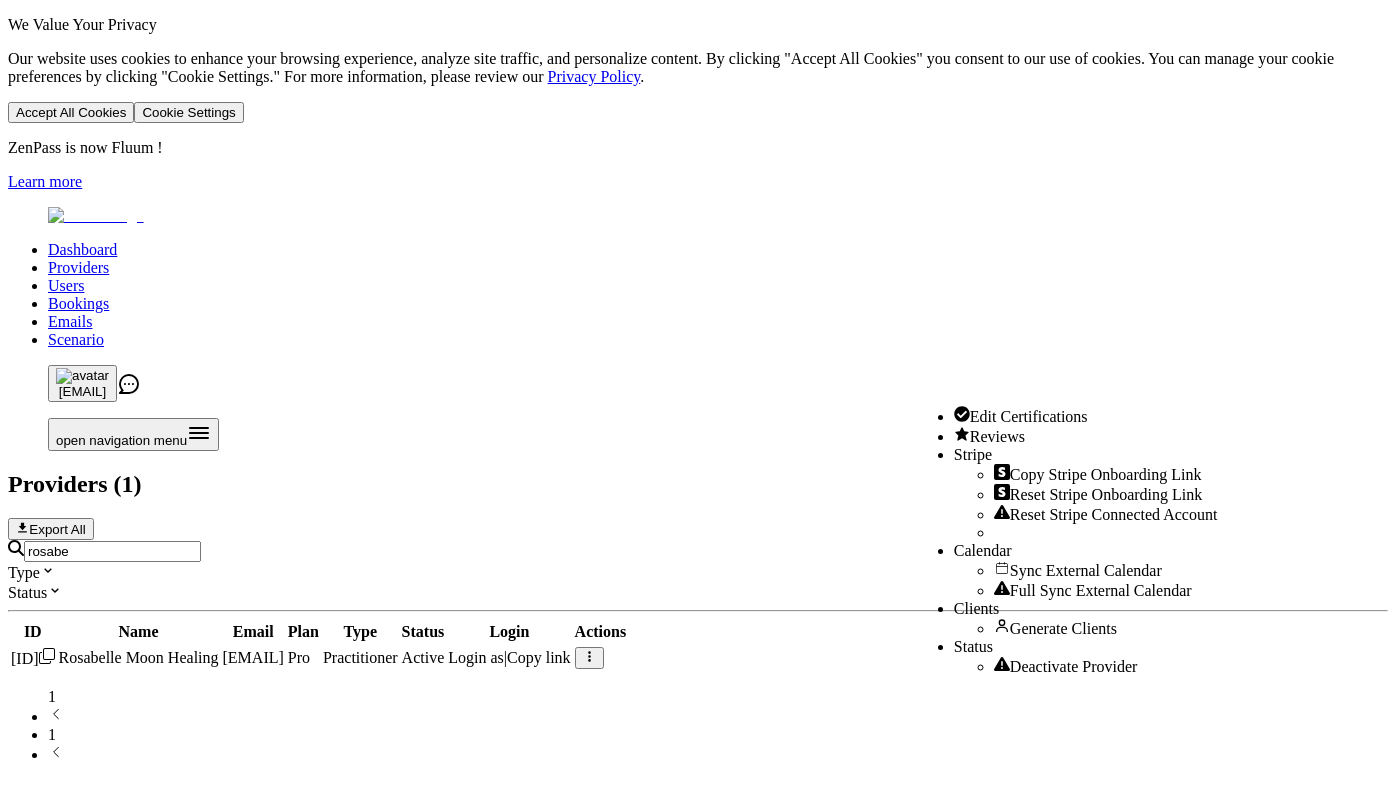 click on "Reviews" at bounding box center [997, 436] 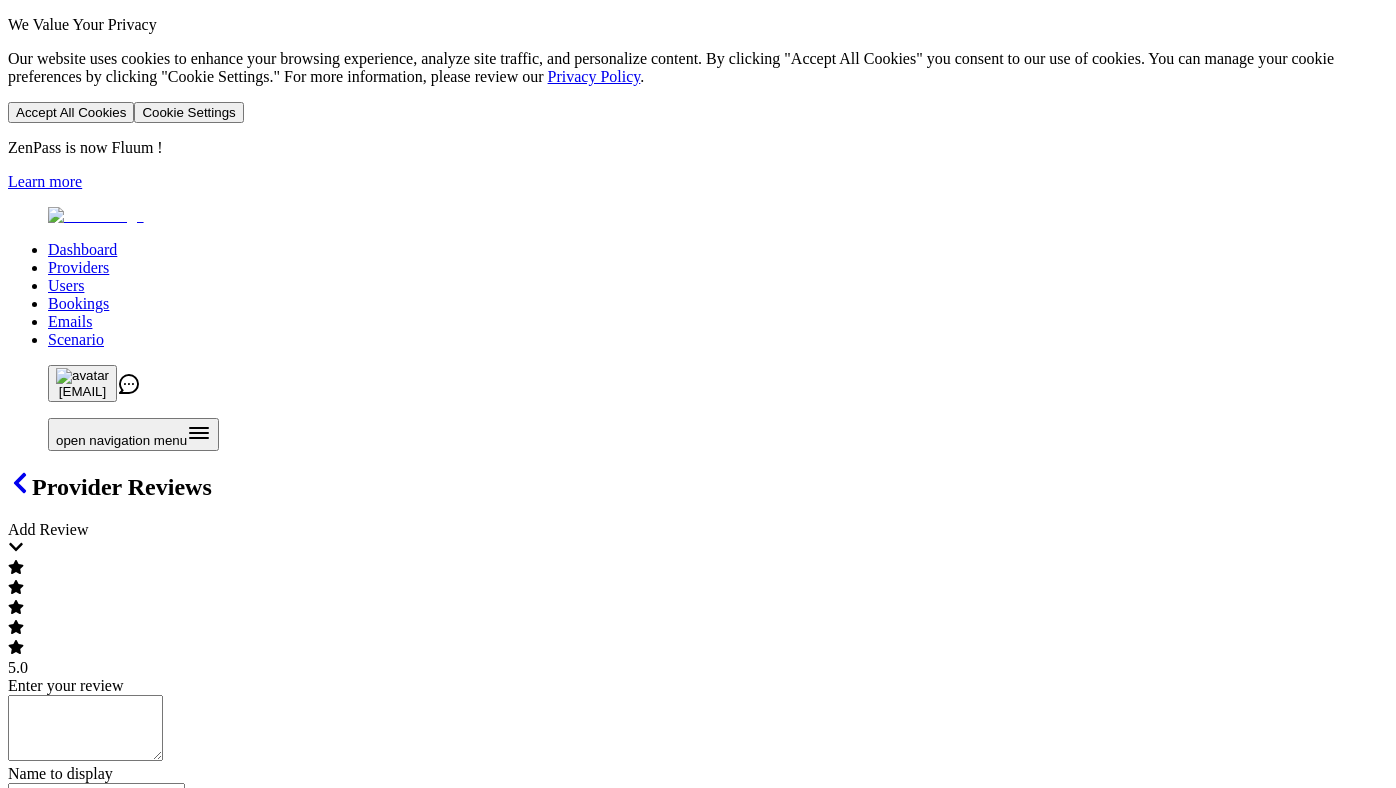click on "Enter your review" at bounding box center (698, 721) 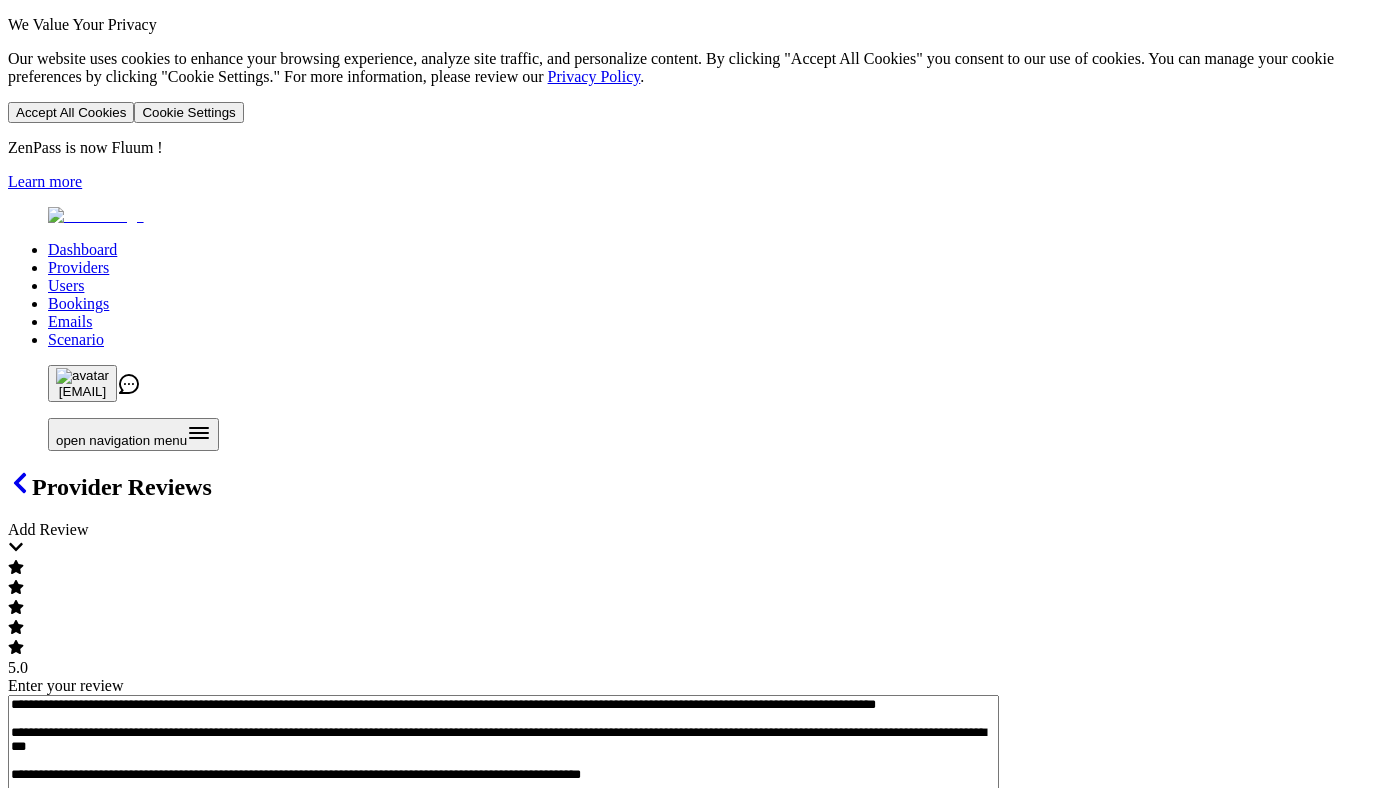 scroll, scrollTop: 80, scrollLeft: 0, axis: vertical 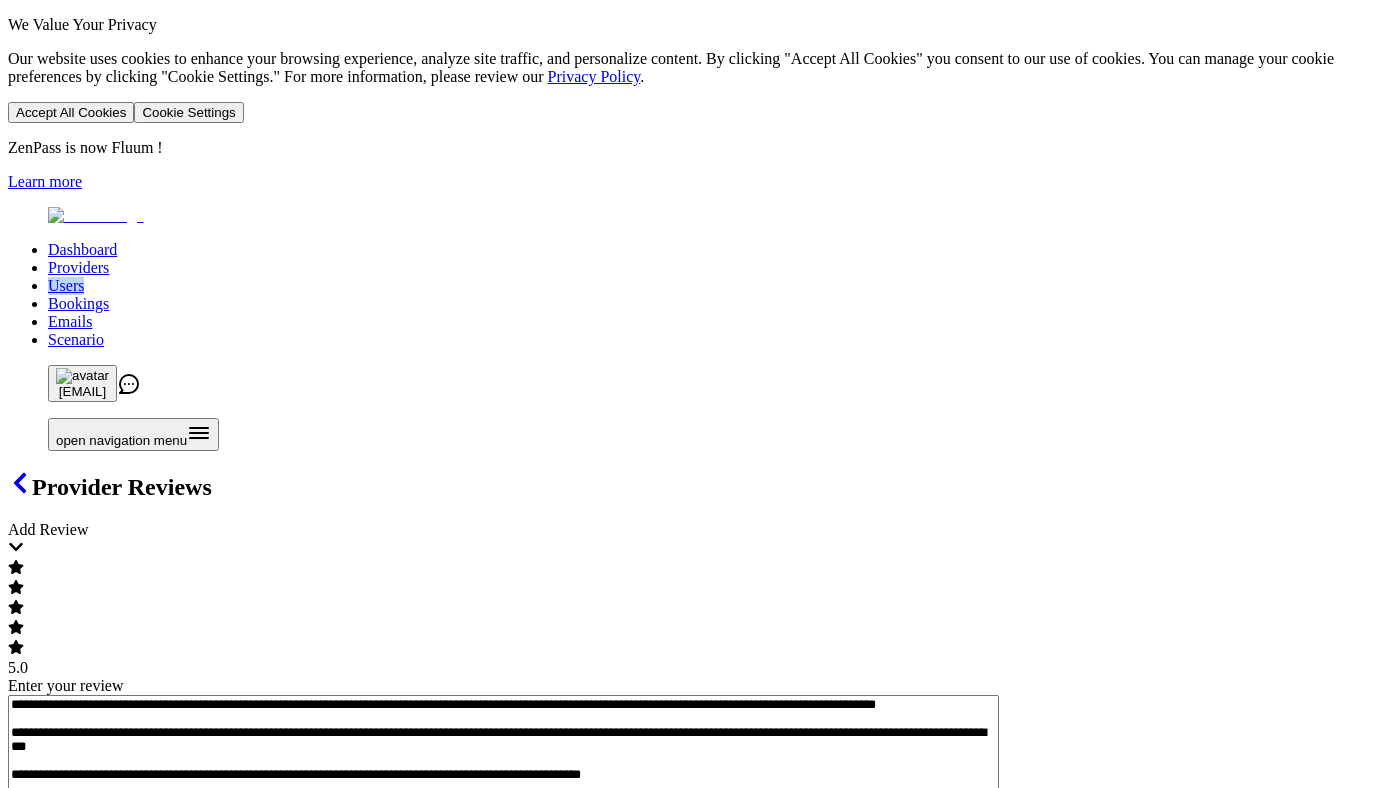click on "Send review" at bounding box center [52, 2574] 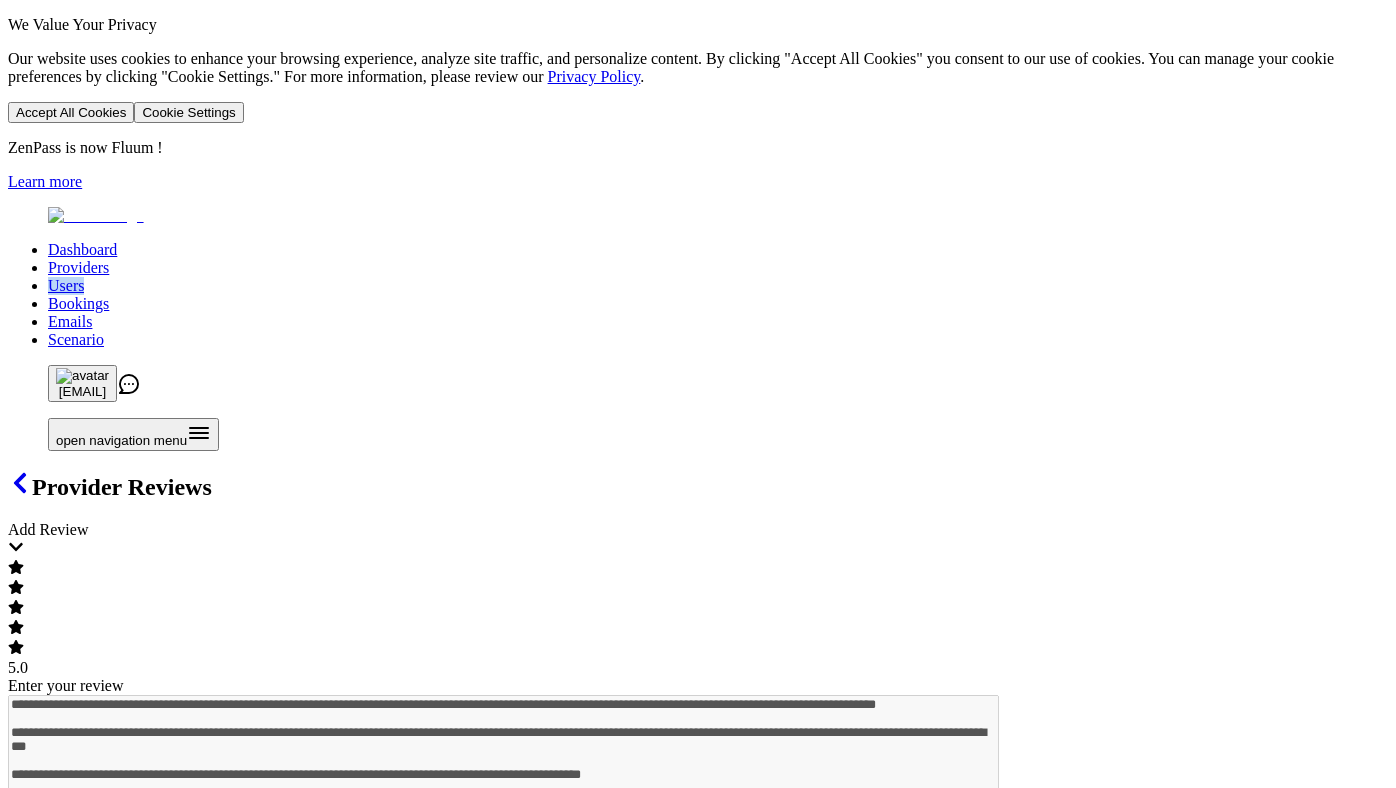 type 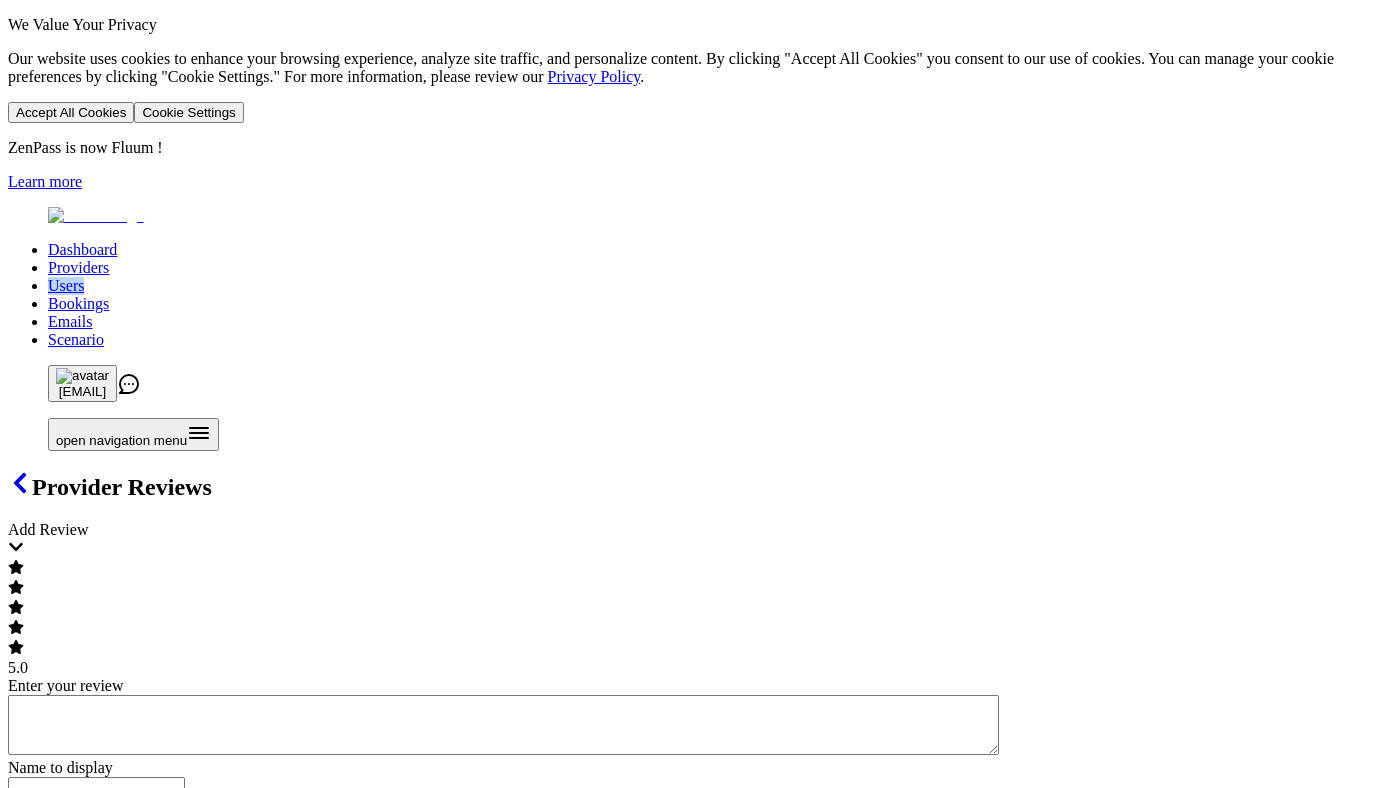 click 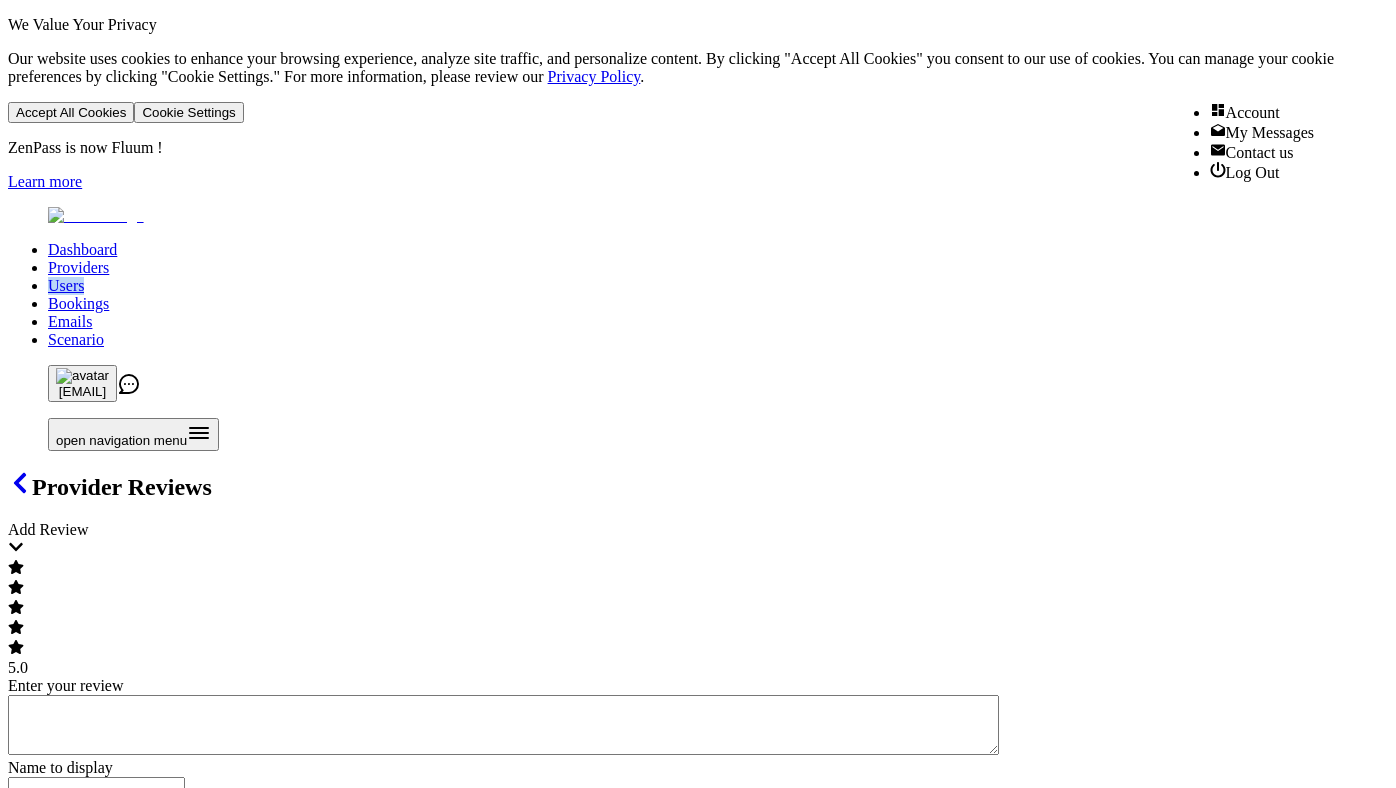 click on "[EMAIL]" at bounding box center [698, 383] 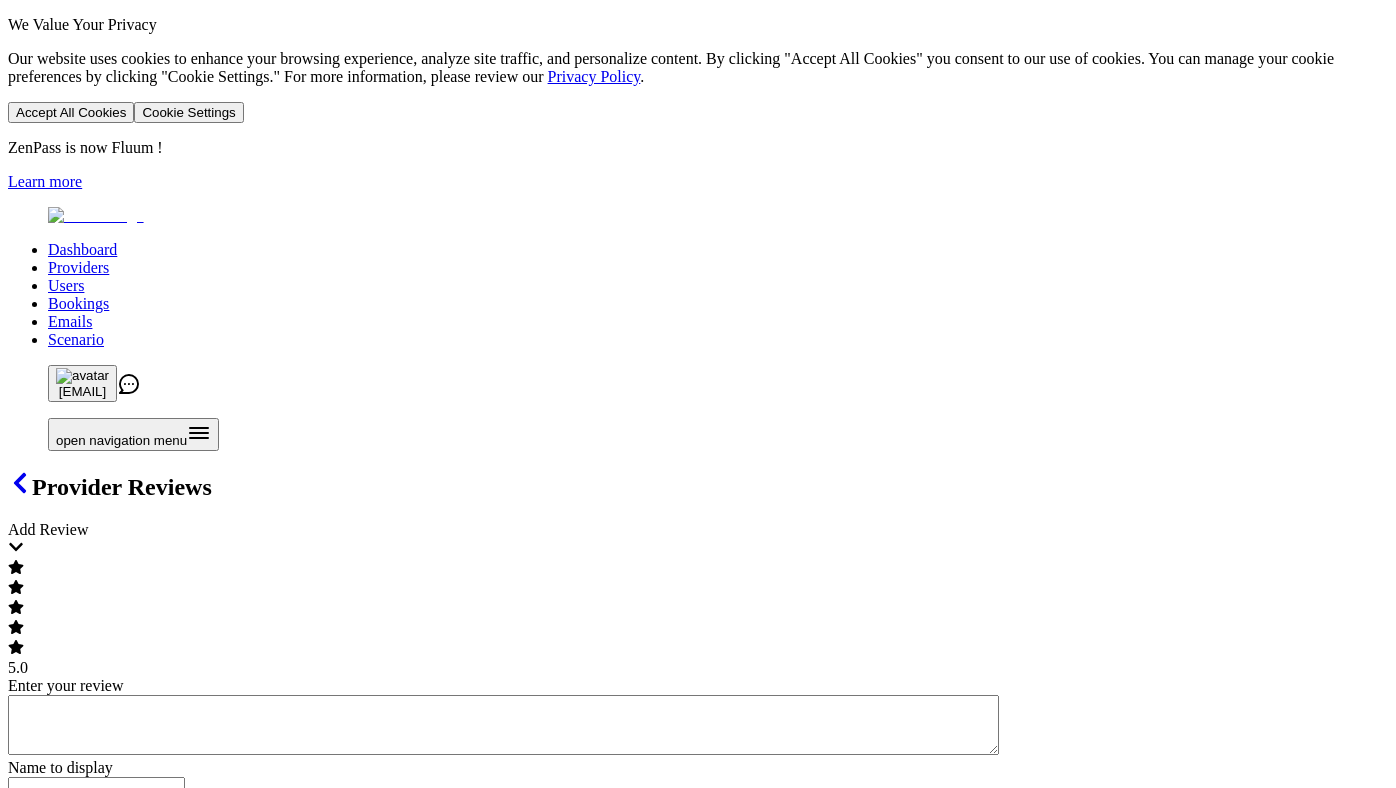 click at bounding box center (82, 376) 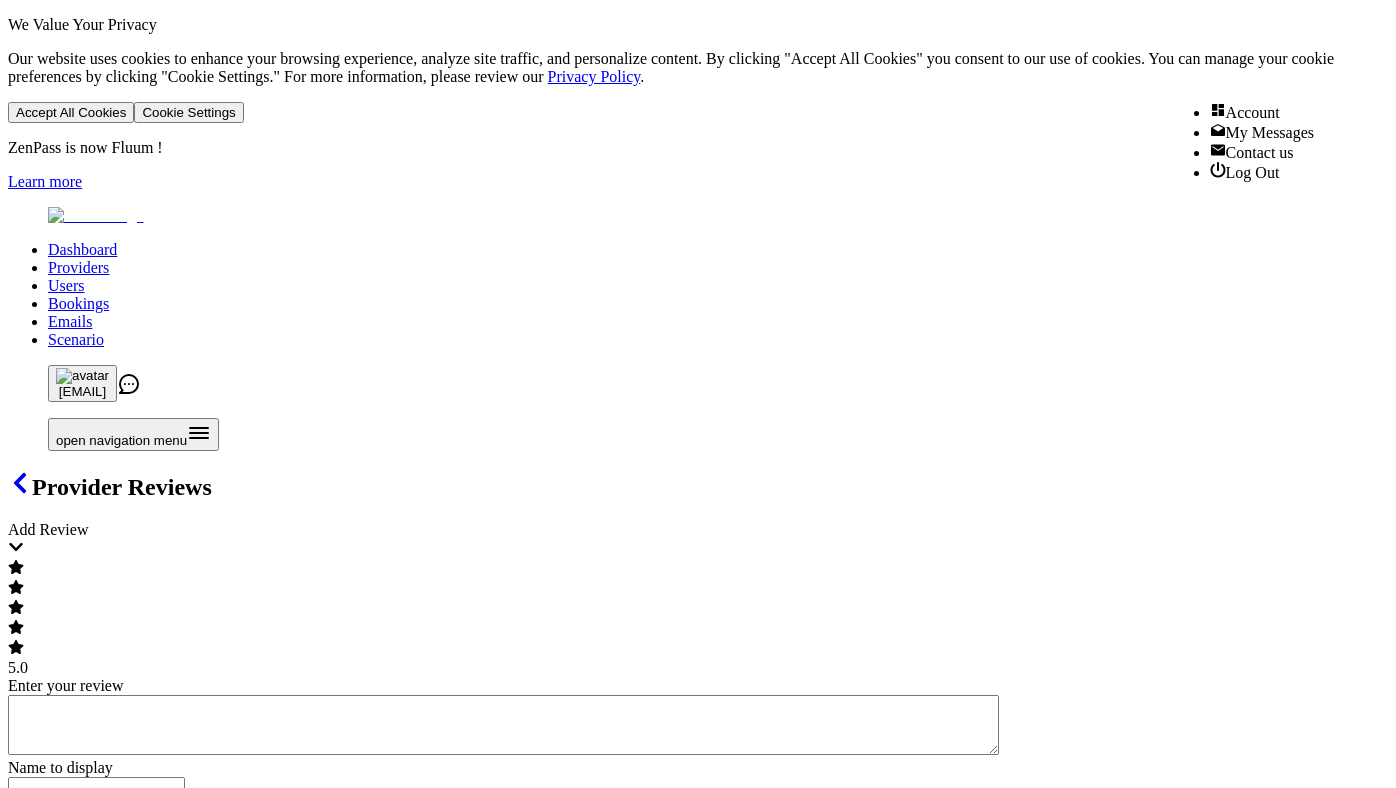 click on "Log Out" at bounding box center [1262, 172] 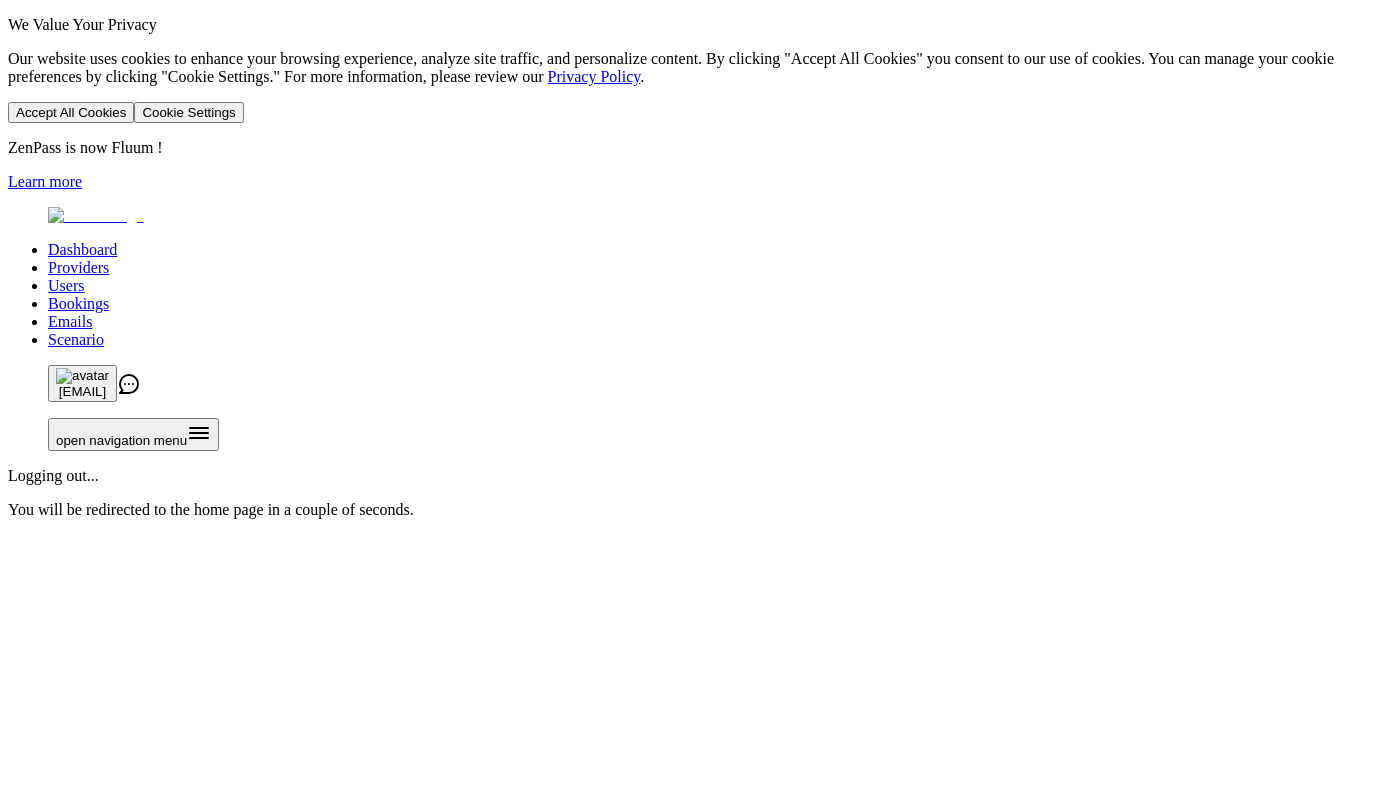 click on "Dashboard Providers Users Bookings Emails Scenario [EMAIL] open navigation menu Logging out... You will be redirected to the home page in a couple of seconds." at bounding box center (698, 363) 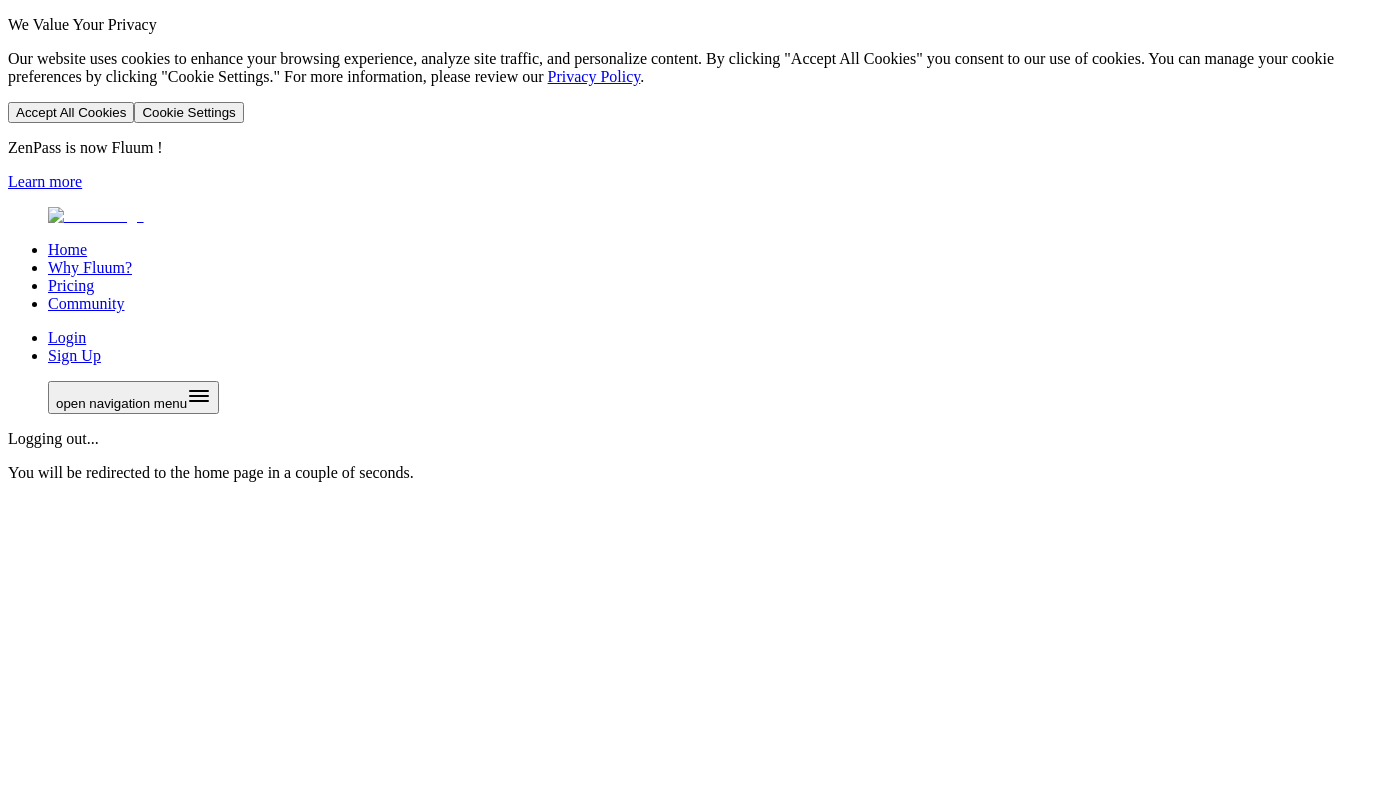 click on "Home Why Fluum? Pricing Community Login Sign Up open navigation menu Logging out... You will be redirected to the home page in a couple of seconds." at bounding box center [698, 344] 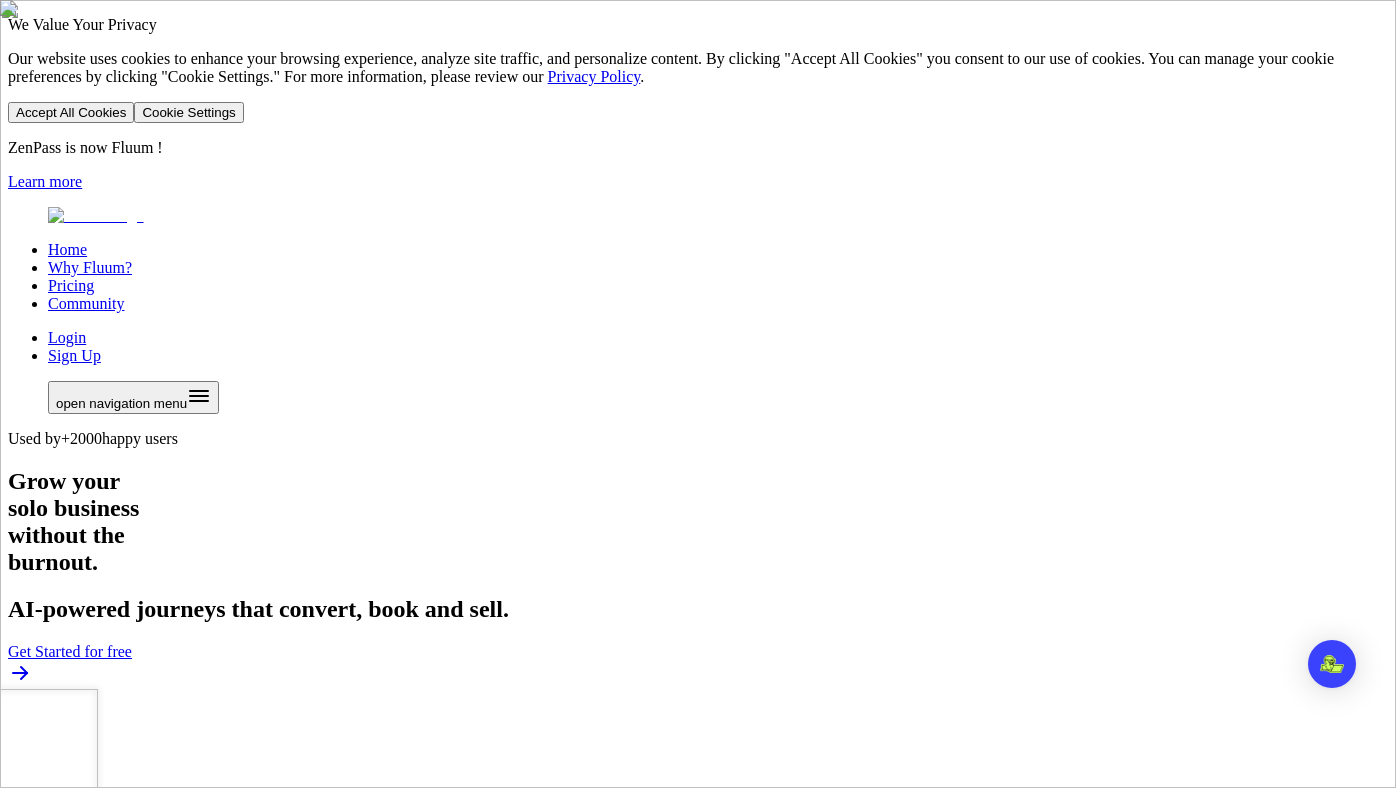 click on "Login" at bounding box center [67, 337] 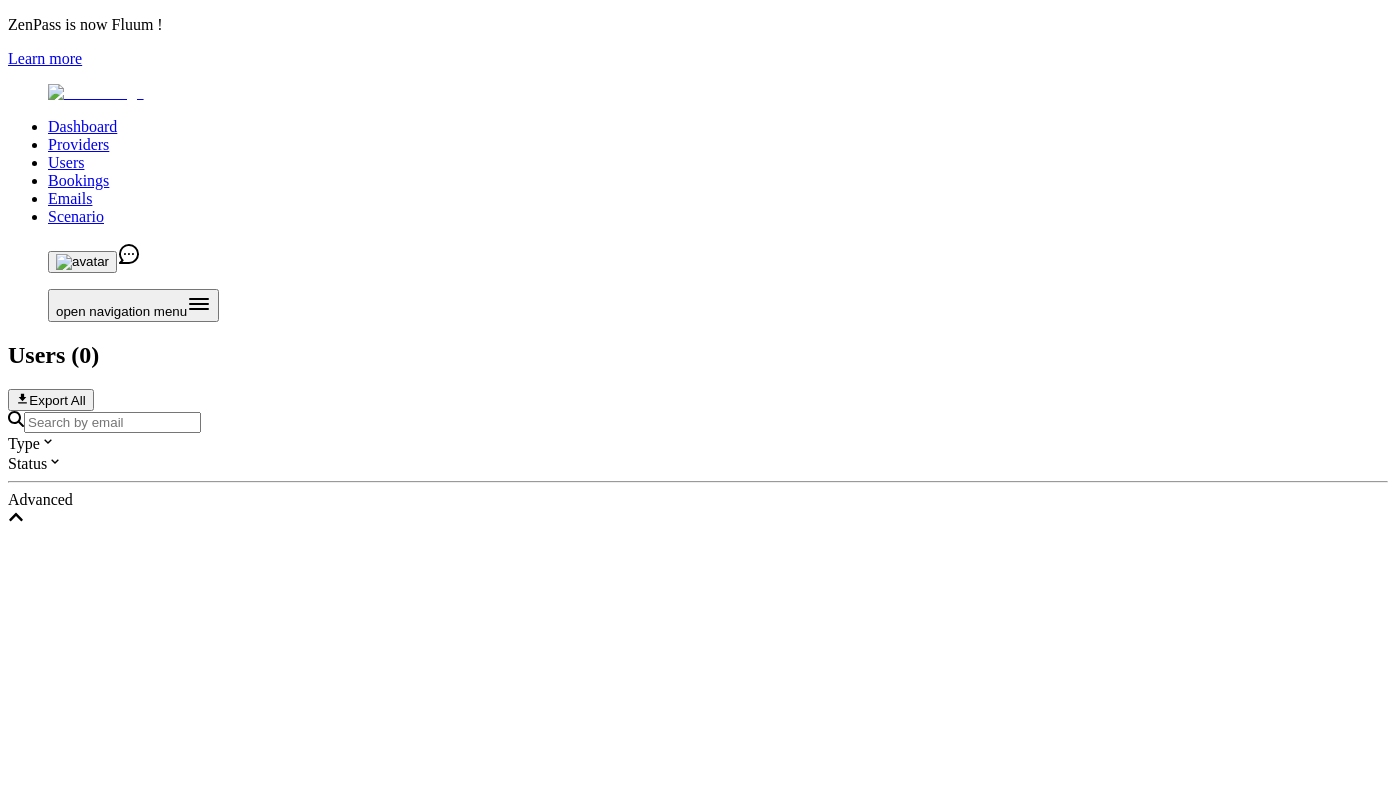 scroll, scrollTop: 0, scrollLeft: 0, axis: both 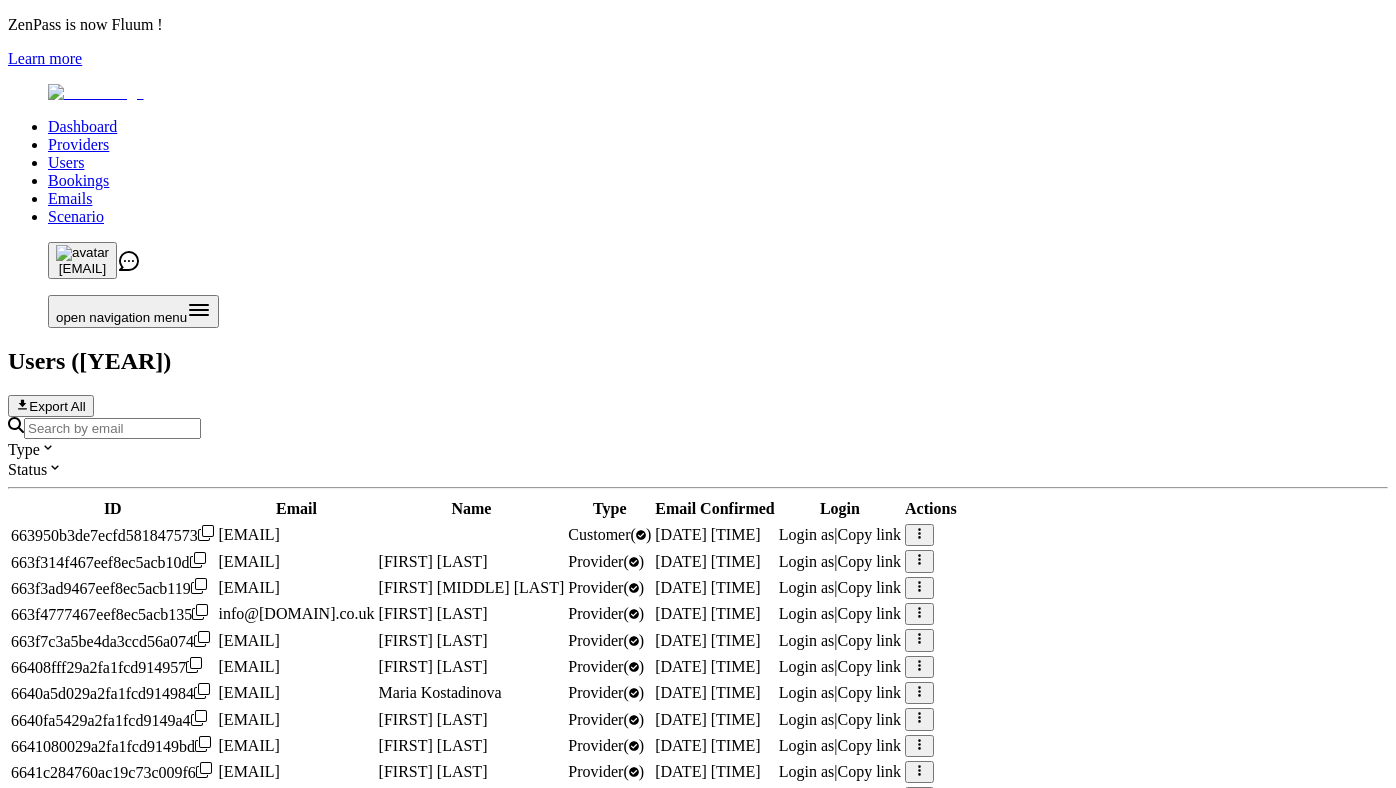 click at bounding box center [698, 428] 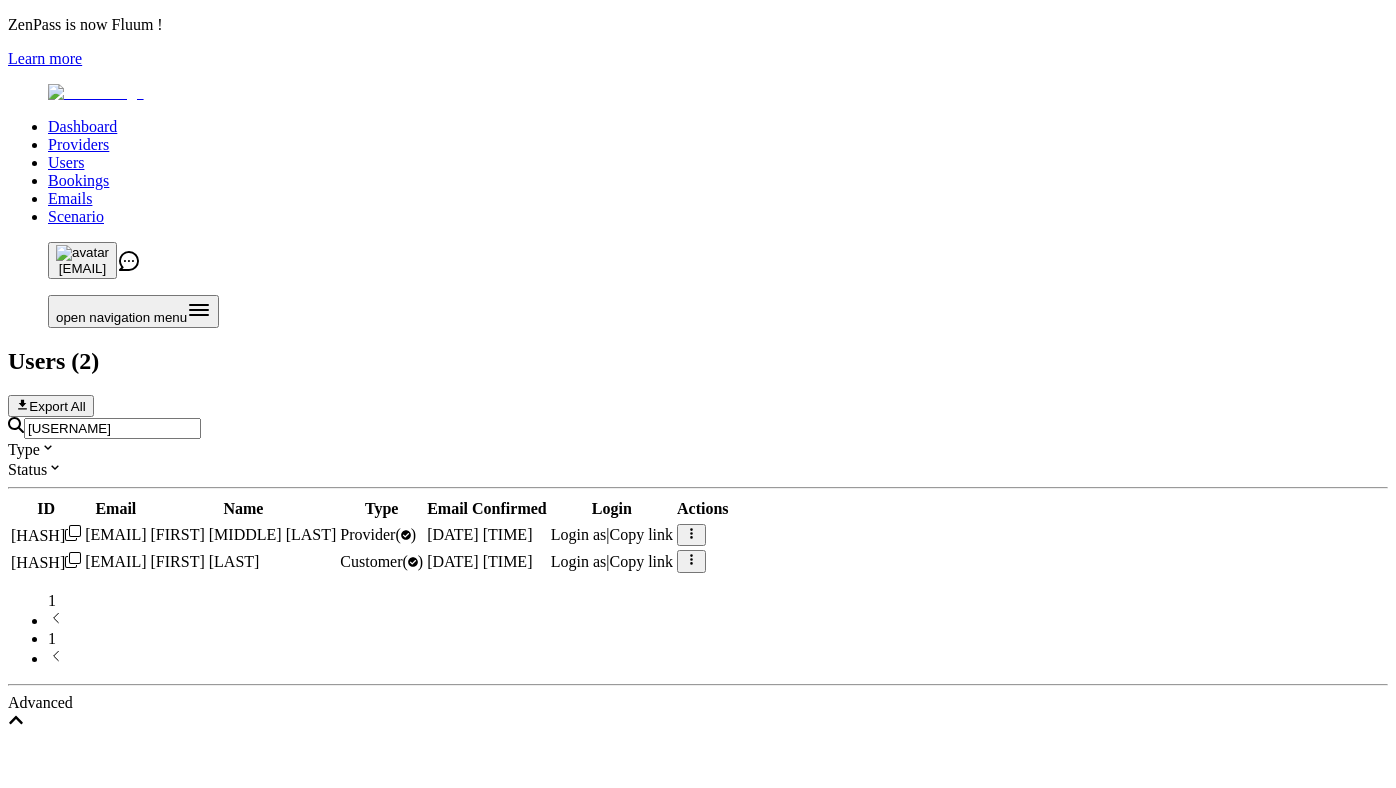 type on "rosabelle" 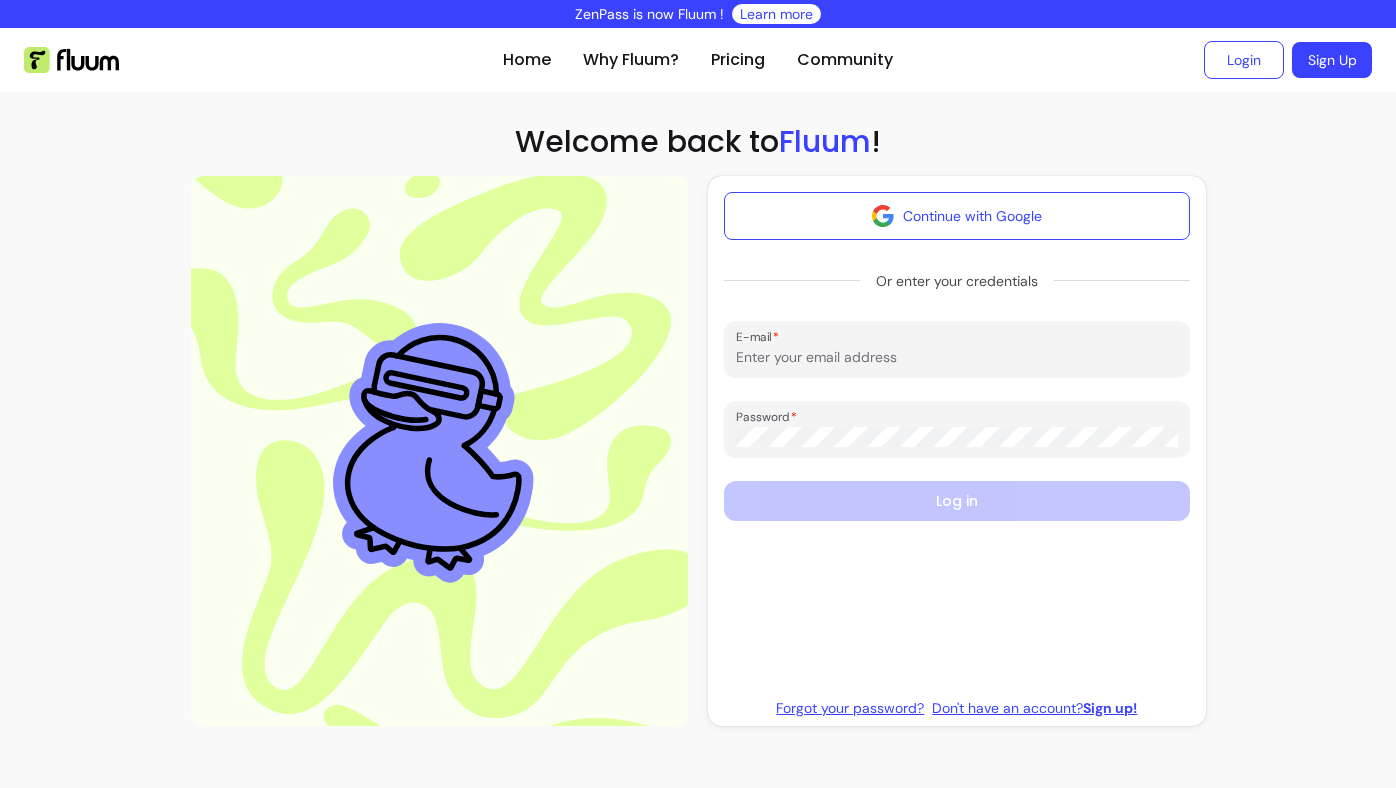 scroll, scrollTop: 0, scrollLeft: 0, axis: both 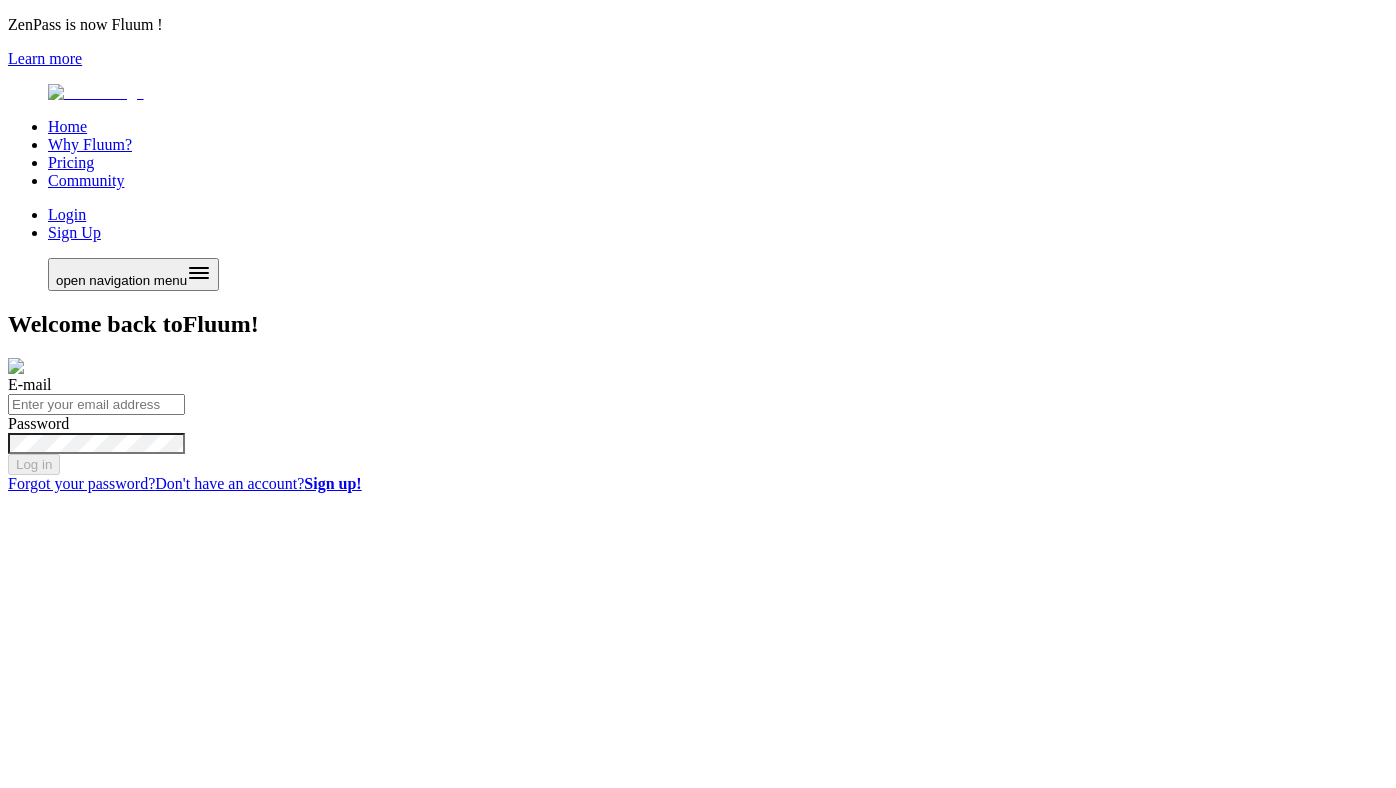 click on "E-mail Password Log in" at bounding box center (698, 425) 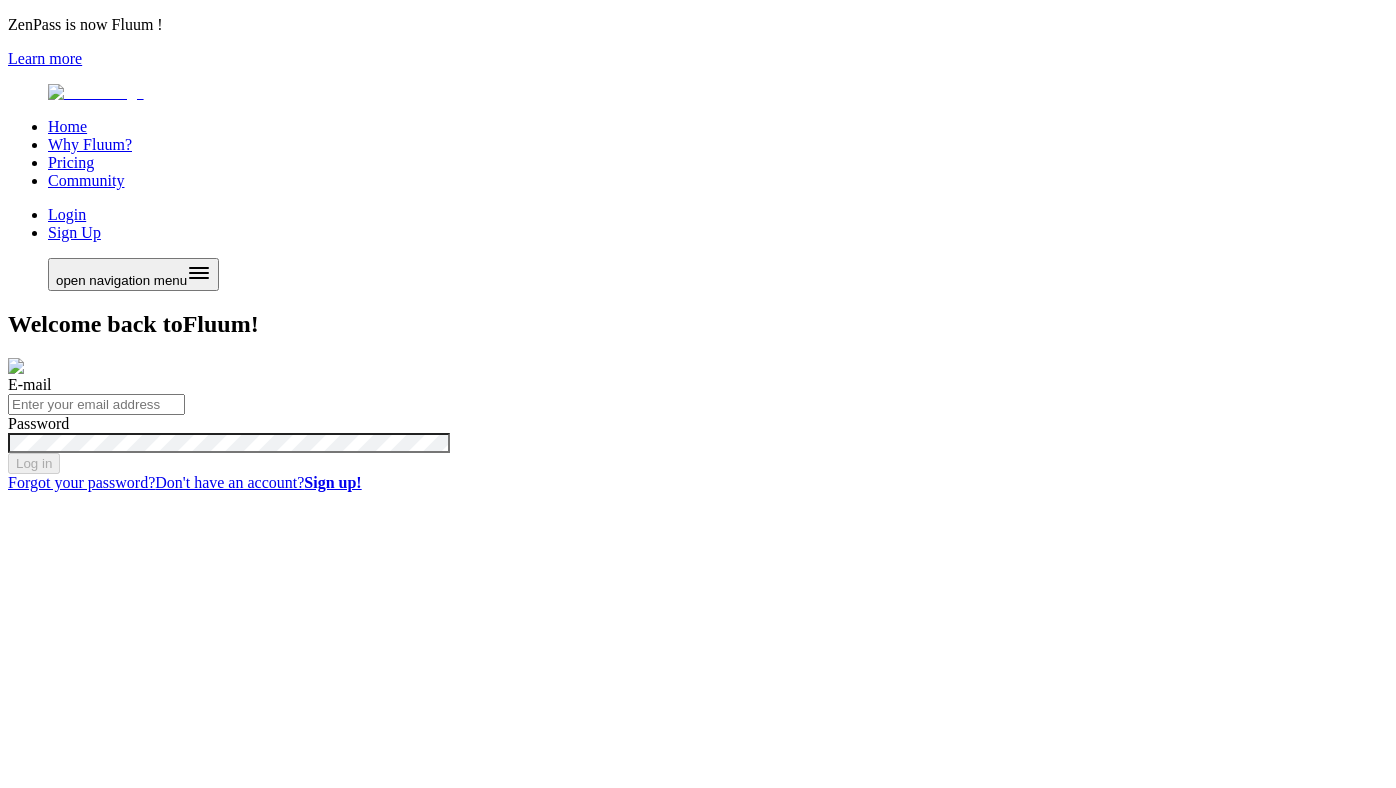 scroll, scrollTop: 0, scrollLeft: 0, axis: both 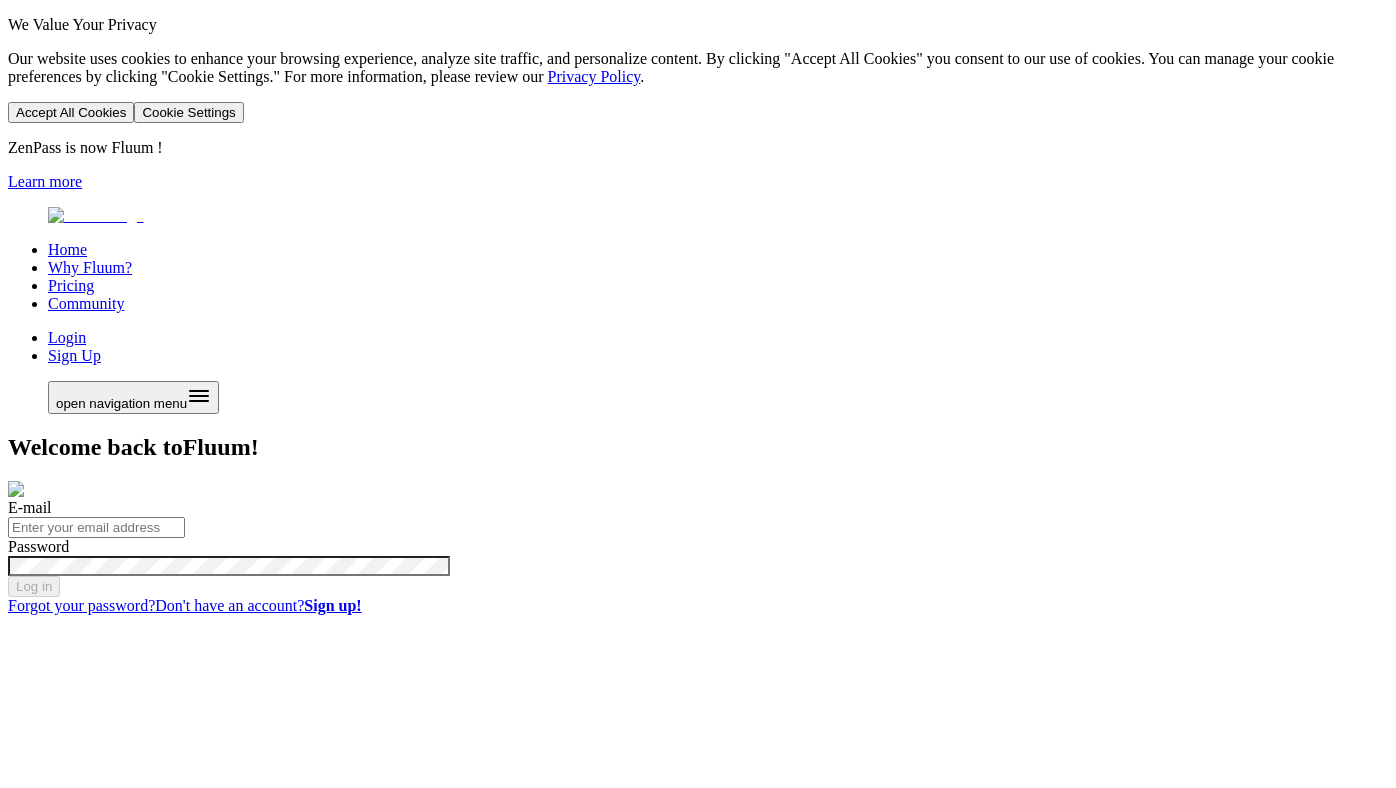 click on "Password" at bounding box center (698, 557) 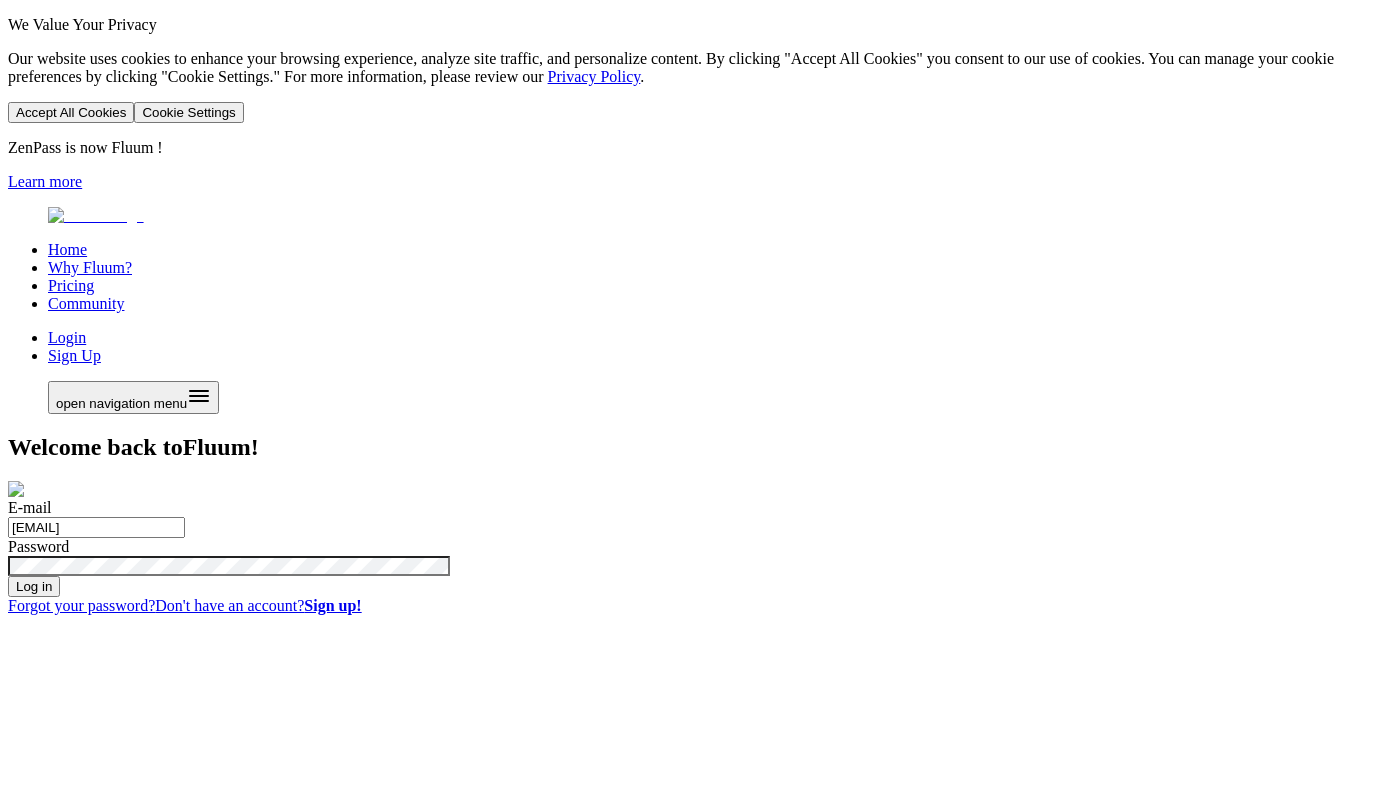 type on "[EMAIL]" 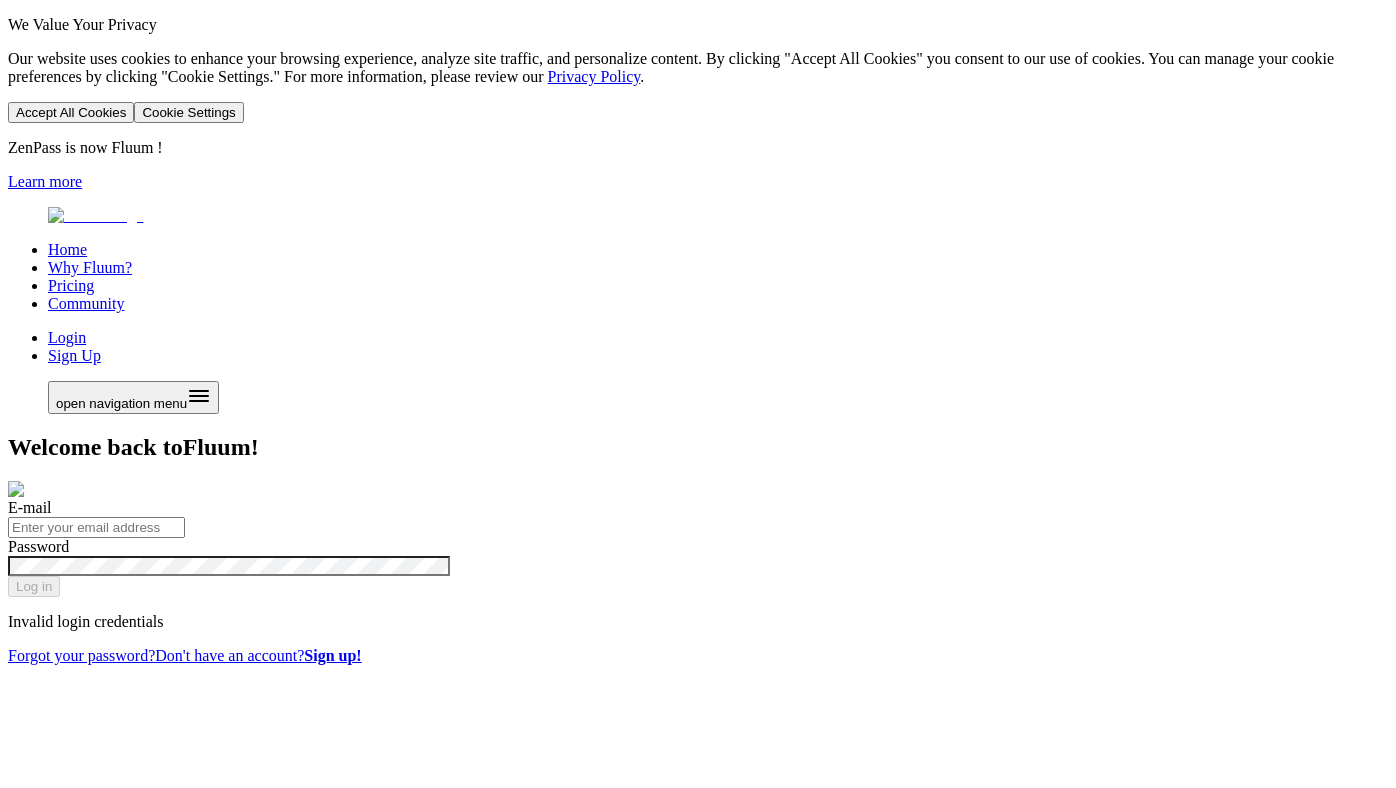 click on "E-mail" at bounding box center [96, 527] 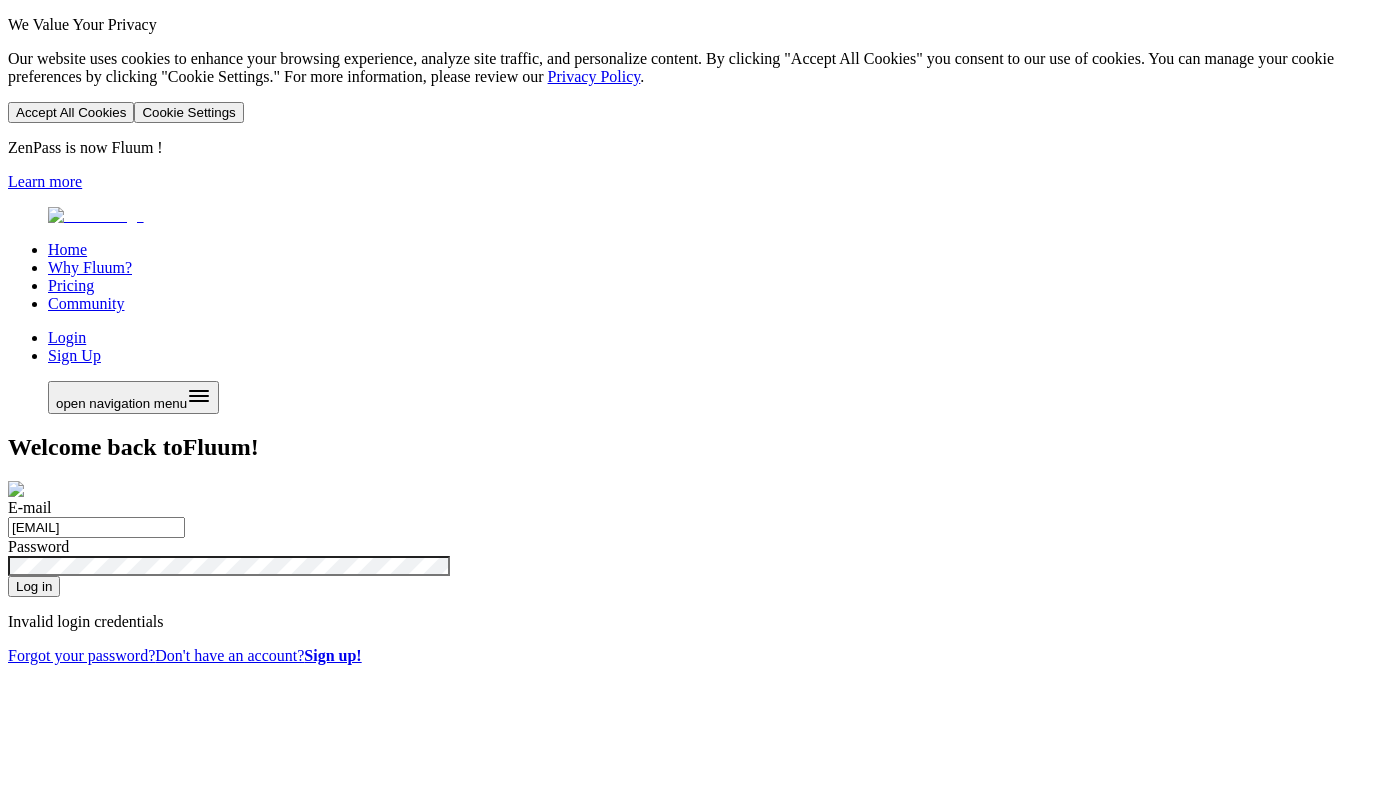 type on "[EMAIL]" 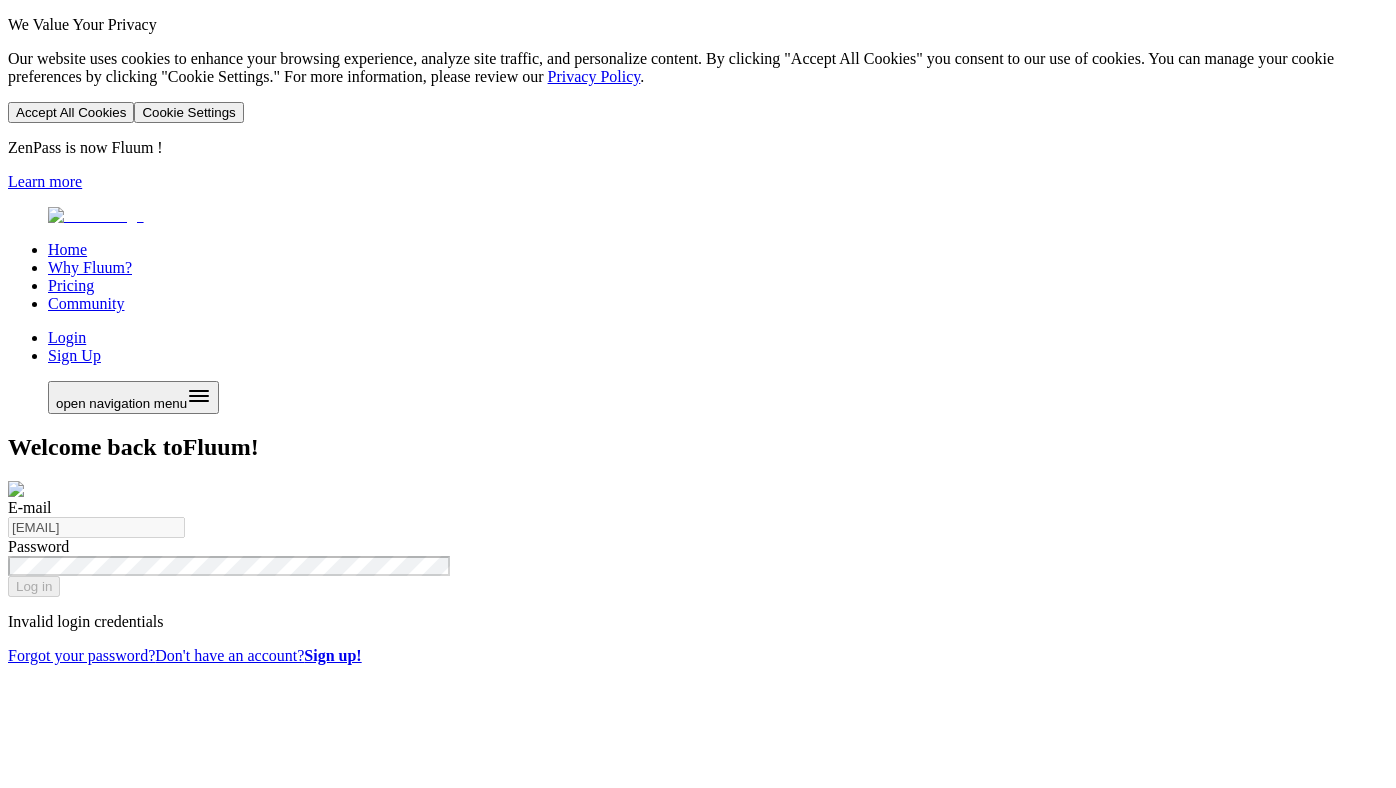 type 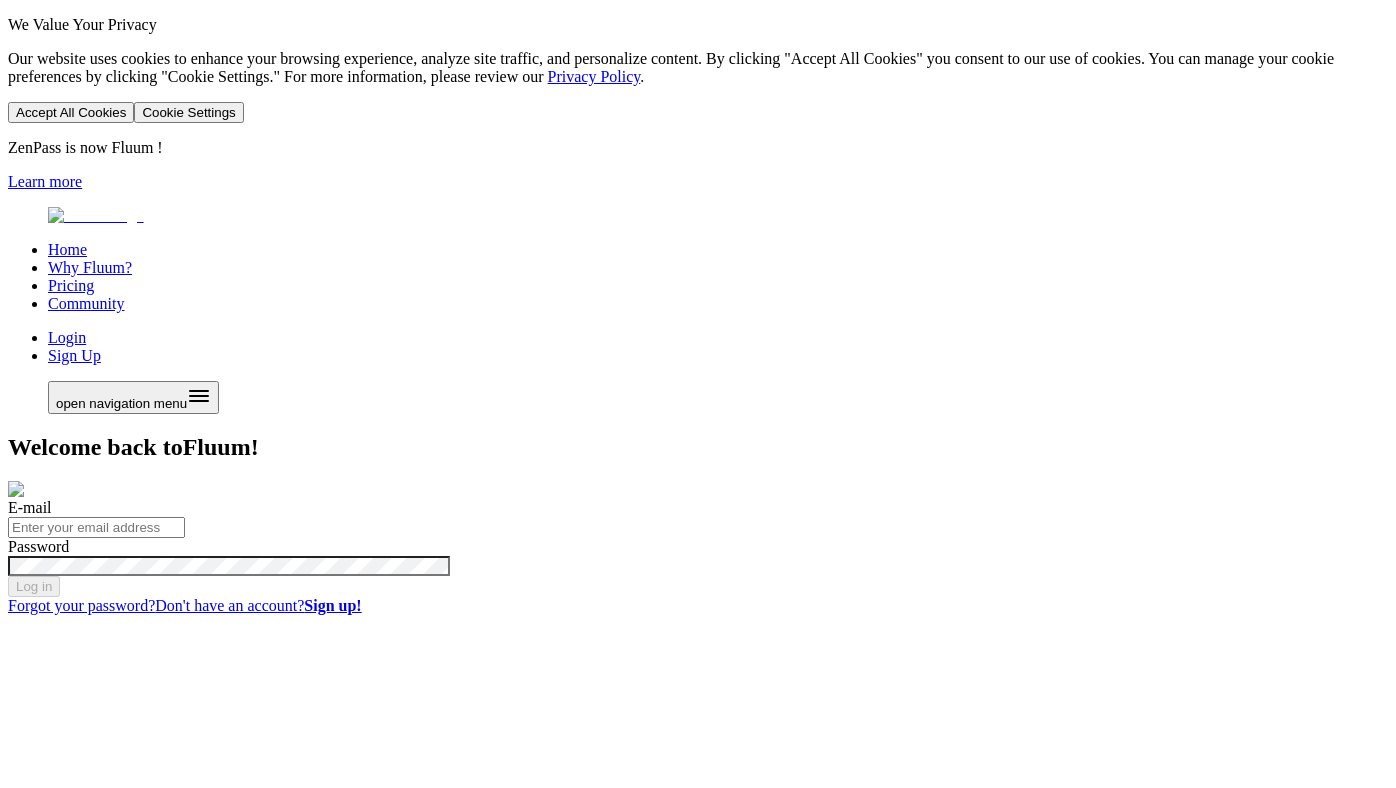 click on "Home" at bounding box center (67, 249) 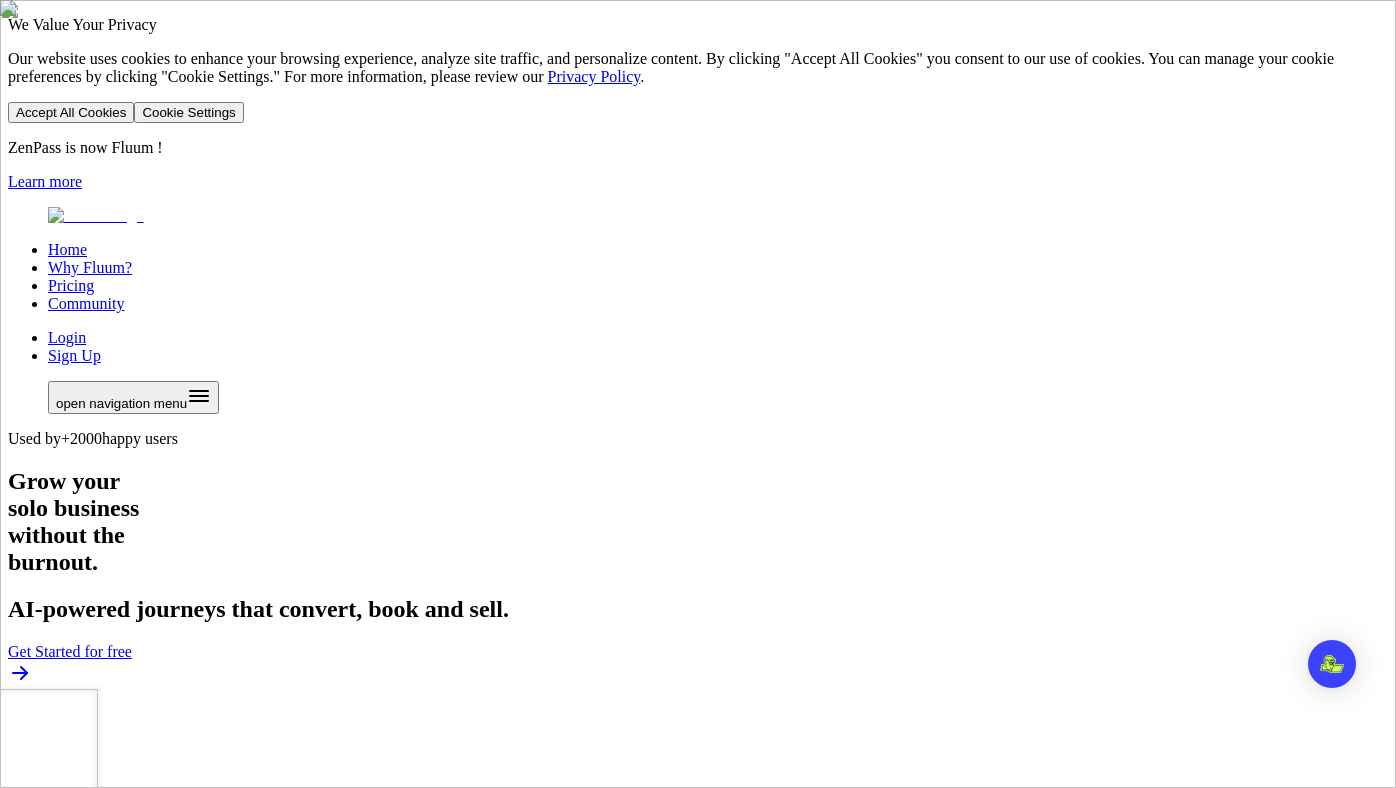 click on "Login" at bounding box center [67, 337] 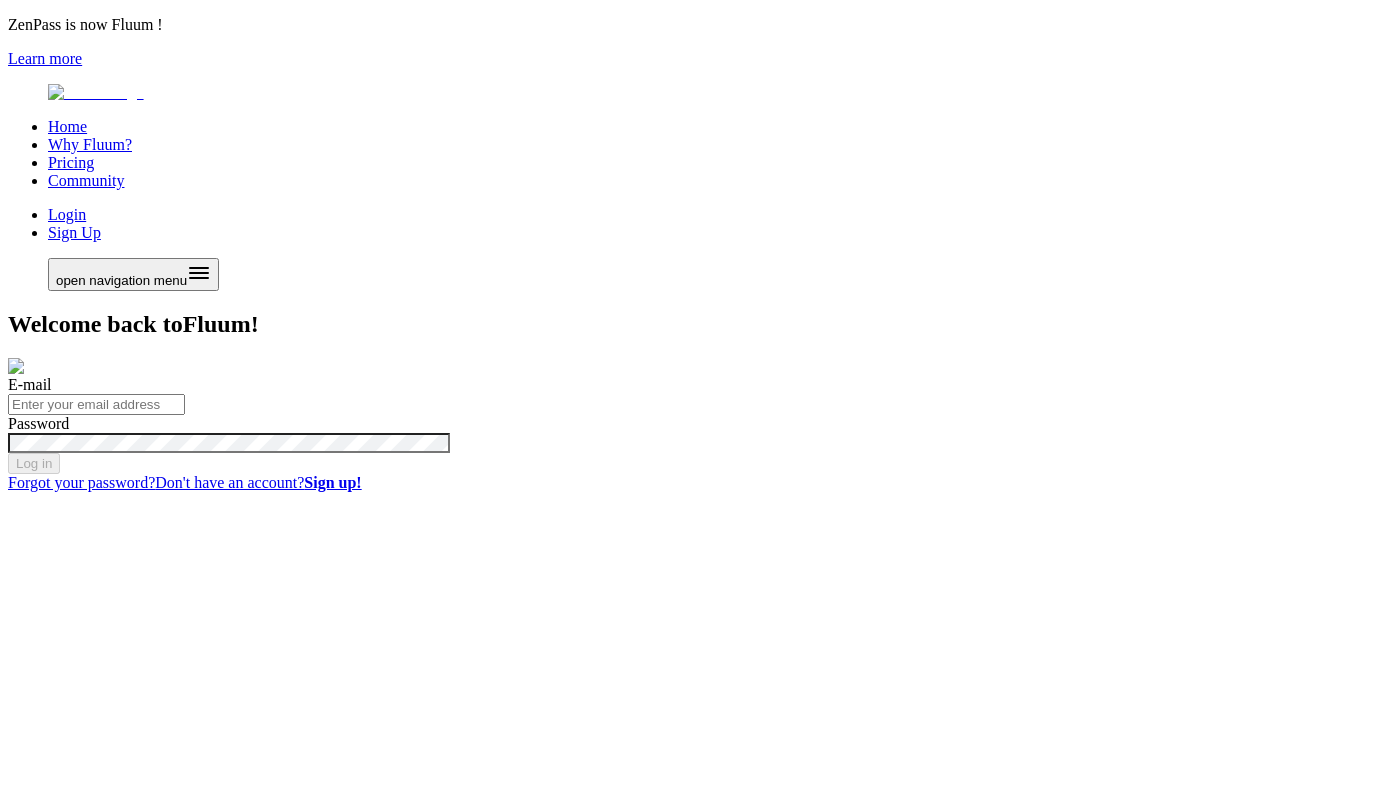 scroll, scrollTop: 0, scrollLeft: 0, axis: both 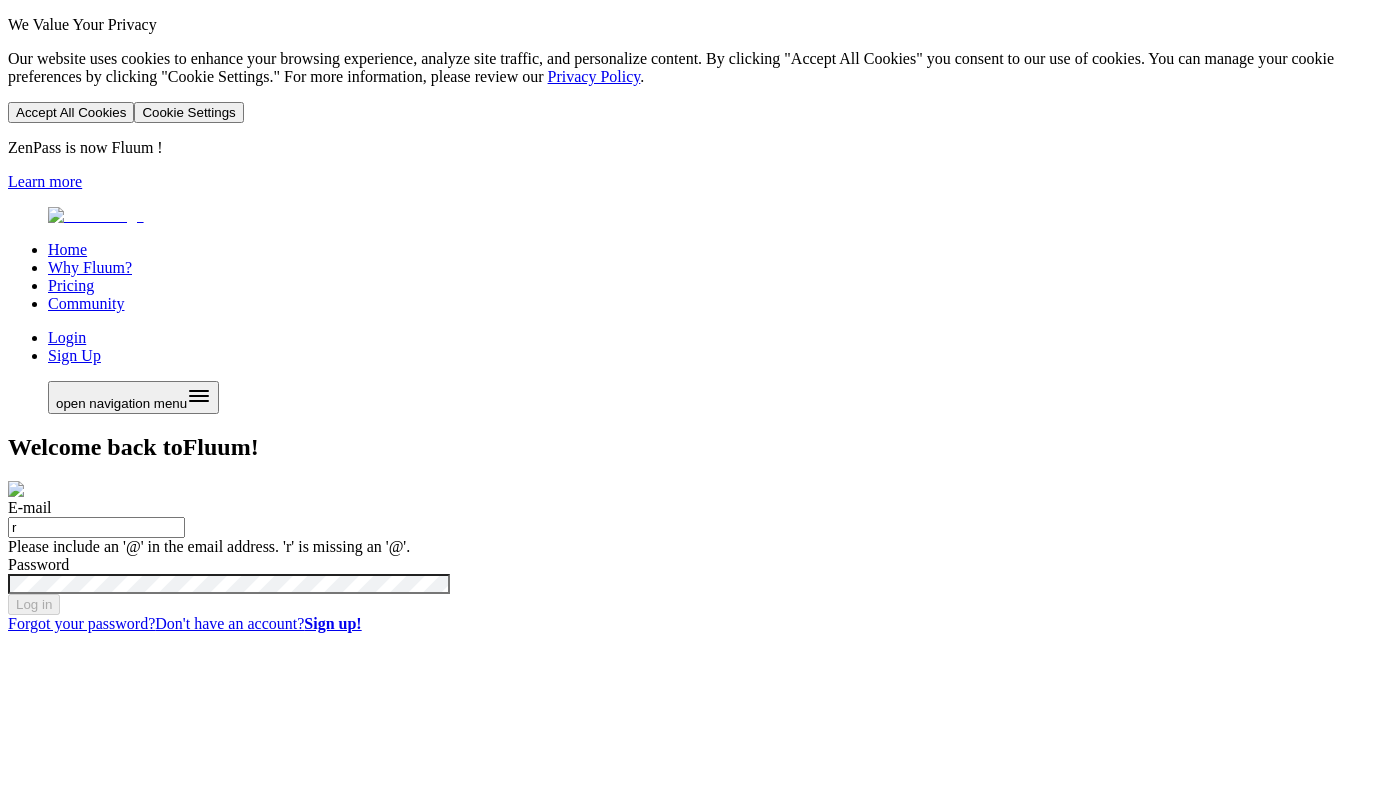 drag, startPoint x: 843, startPoint y: 226, endPoint x: 652, endPoint y: 224, distance: 191.01047 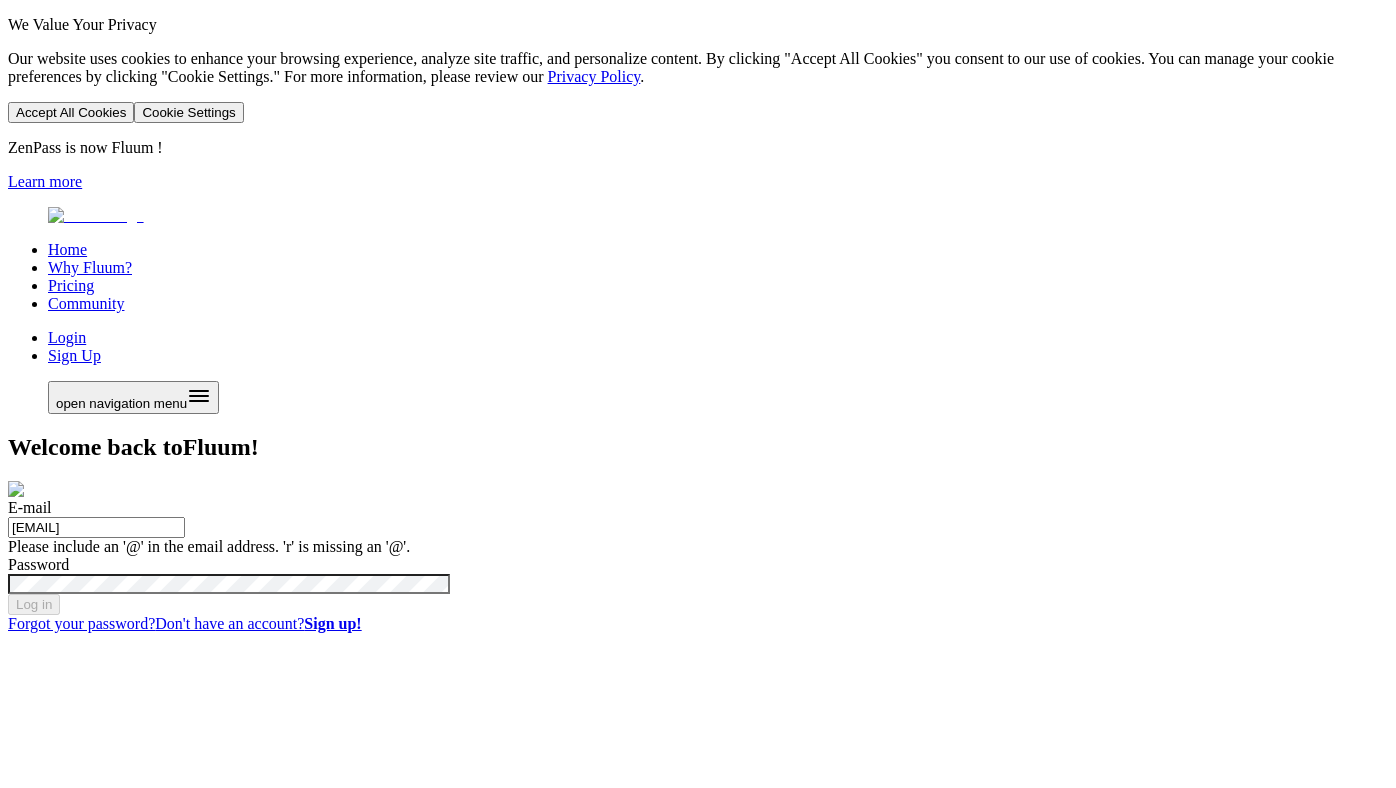 type on "[EMAIL]" 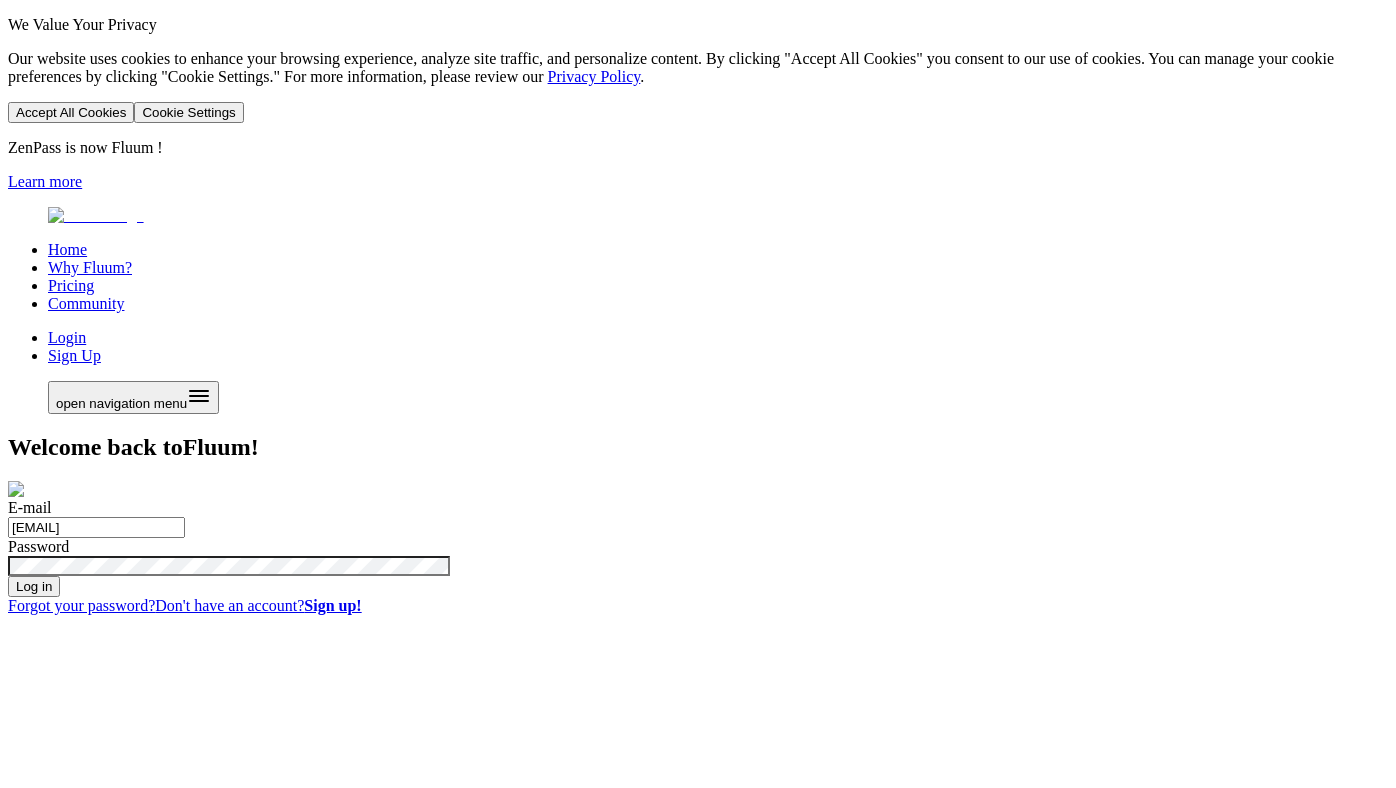 click on "Log in" at bounding box center [34, 586] 